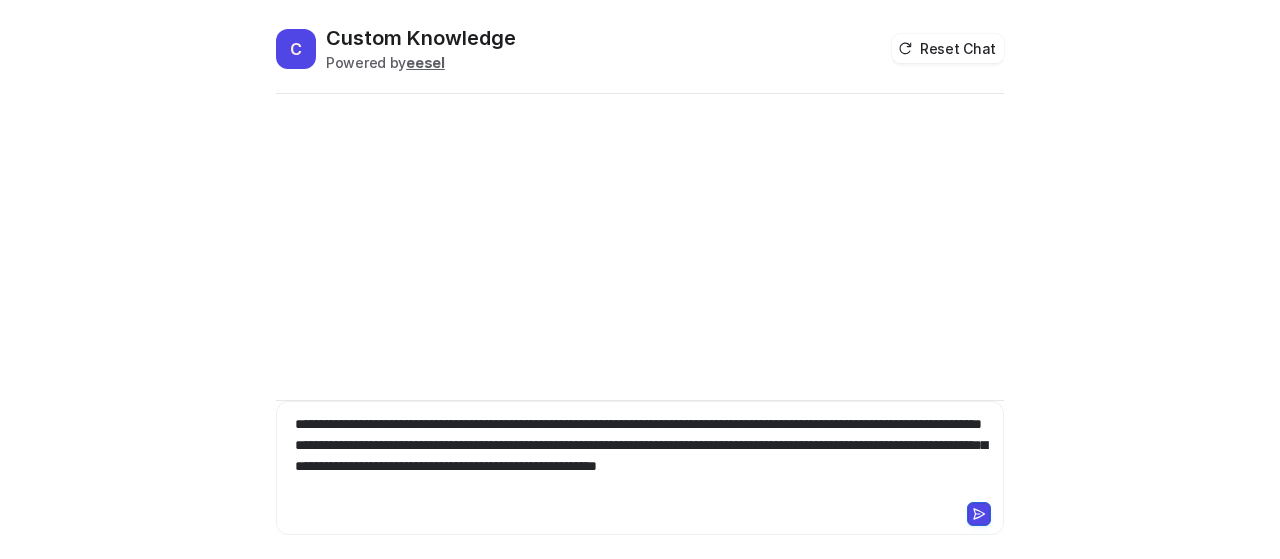scroll, scrollTop: 0, scrollLeft: 0, axis: both 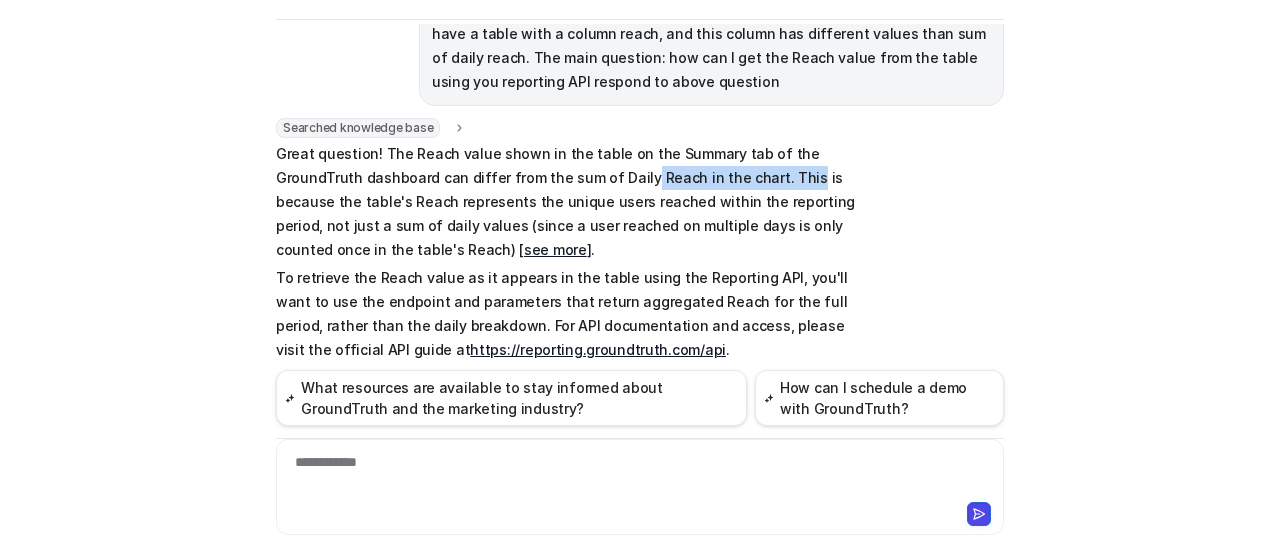 drag, startPoint x: 626, startPoint y: 174, endPoint x: 778, endPoint y: 179, distance: 152.08221 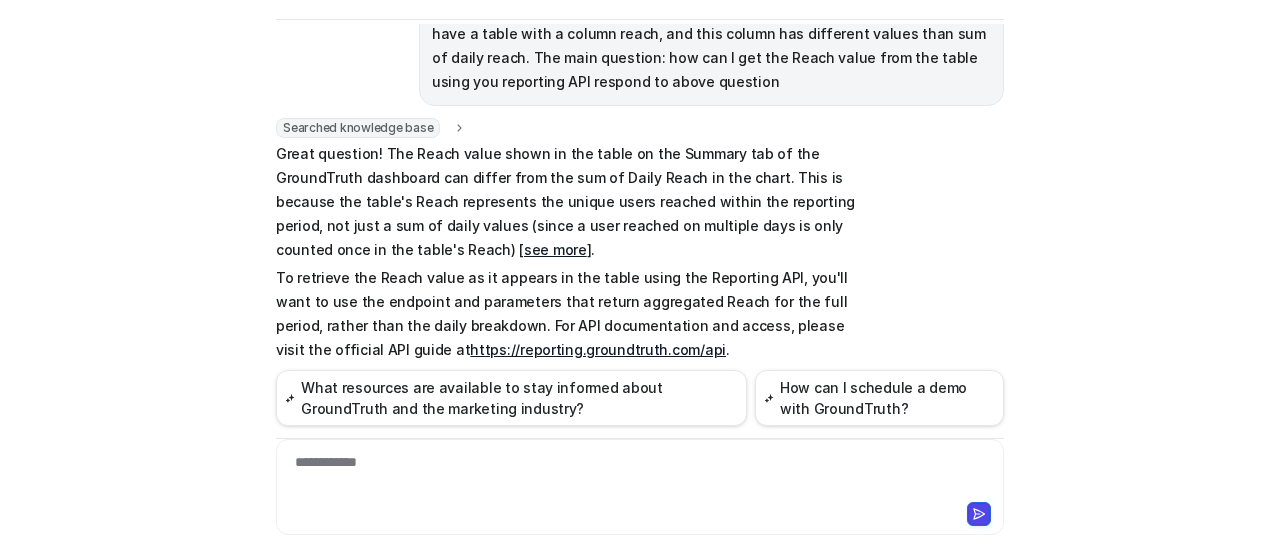 click on "Searched knowledge base search_queries :  "Summary tab metrics chart Daily reach Cumulative reach table column reach difference,How Reach value in table calculated GroundTruth dashboard,How to get Reach value from table via reporting API GroundTruth,reporting API get Reach value for table not chart" Great question! The Reach value shown in the table on the Summary tab of the GroundTruth dashboard can differ from the sum of Daily Reach in the chart. This is because the table's Reach represents the unique users reached within the reporting period, not just a sum of daily values (since a user reached on multiple days is only counted once in the table's Reach) [ see more ].
To retrieve the Reach value as it appears in the table using the Reporting API, you'll want to use the endpoint and parameters that return aggregated Reach for the full period, rather than the daily breakdown. For API documentation and access, please visit the official API guide at [API_GUIDE_URL].
Copy Helpful" at bounding box center (640, 283) 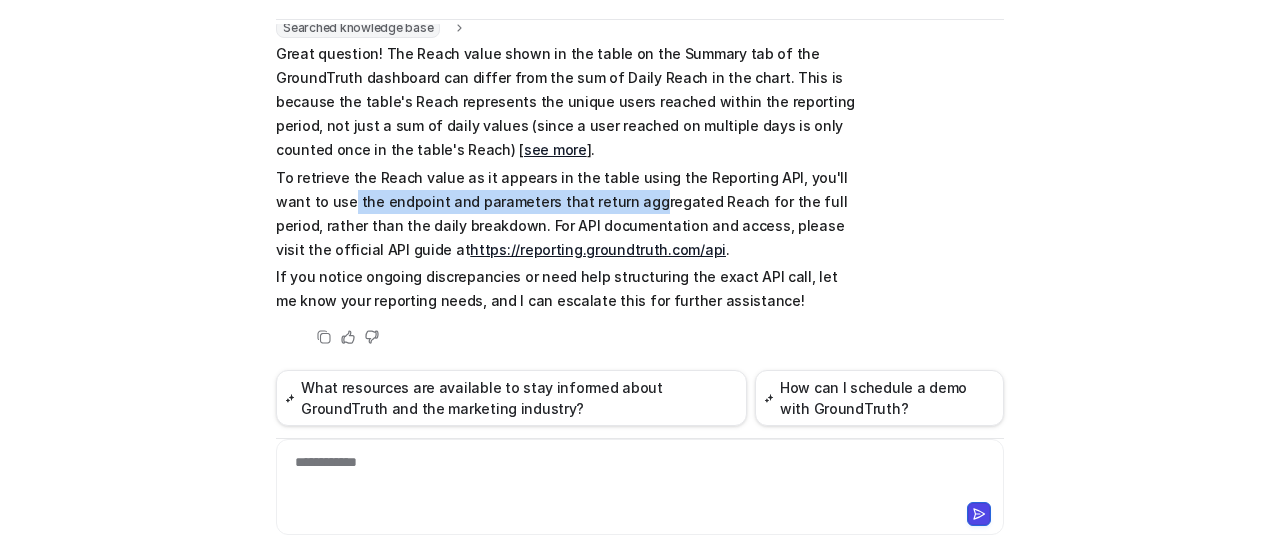 drag, startPoint x: 293, startPoint y: 209, endPoint x: 581, endPoint y: 201, distance: 288.11108 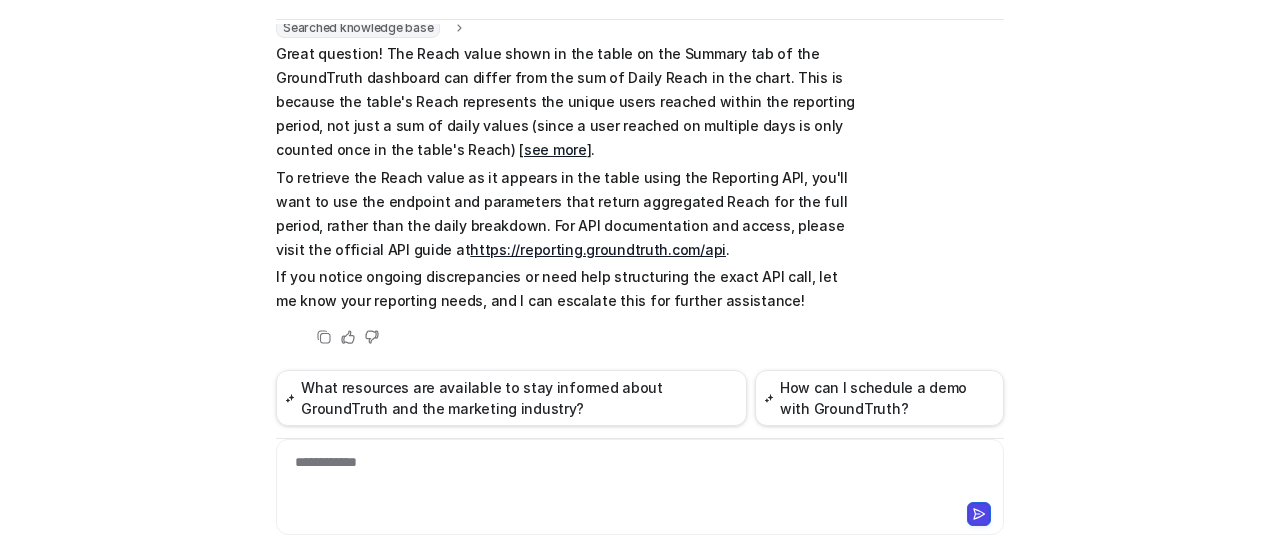 click on "To retrieve the Reach value as it appears in the table using the Reporting API, you'll want to use the endpoint and parameters that return aggregated Reach for the full period, rather than the daily breakdown. For API documentation and access, please visit the official API guide at https://reporting.groundtruth.com/api .
Copy Helpful" at bounding box center [568, 214] 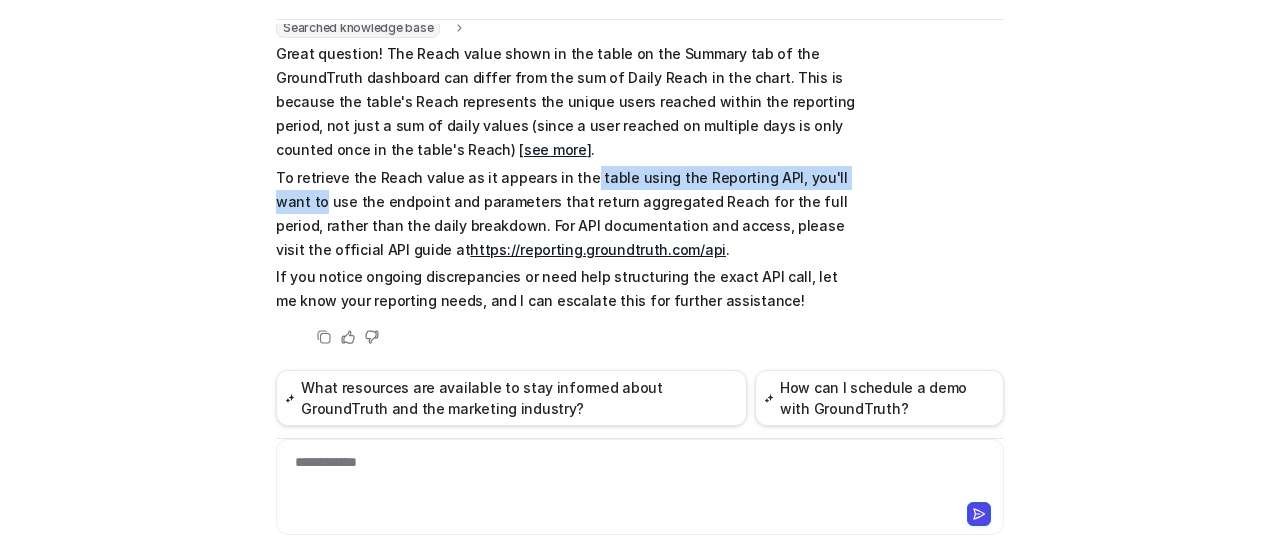 drag, startPoint x: 565, startPoint y: 181, endPoint x: 866, endPoint y: 170, distance: 301.20093 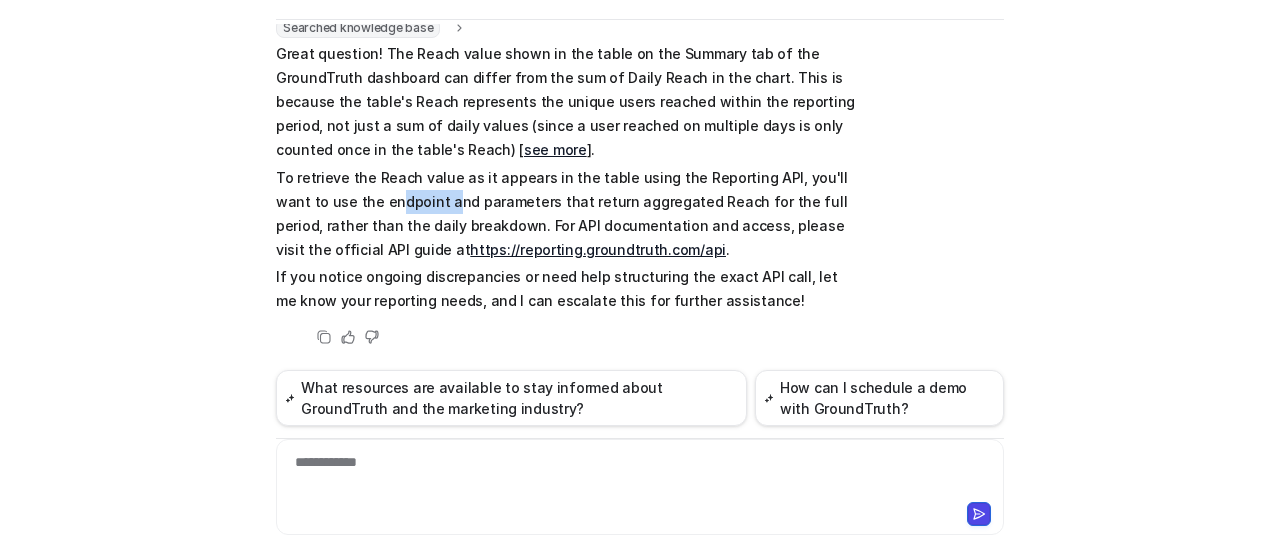 drag, startPoint x: 334, startPoint y: 205, endPoint x: 384, endPoint y: 200, distance: 50.24938 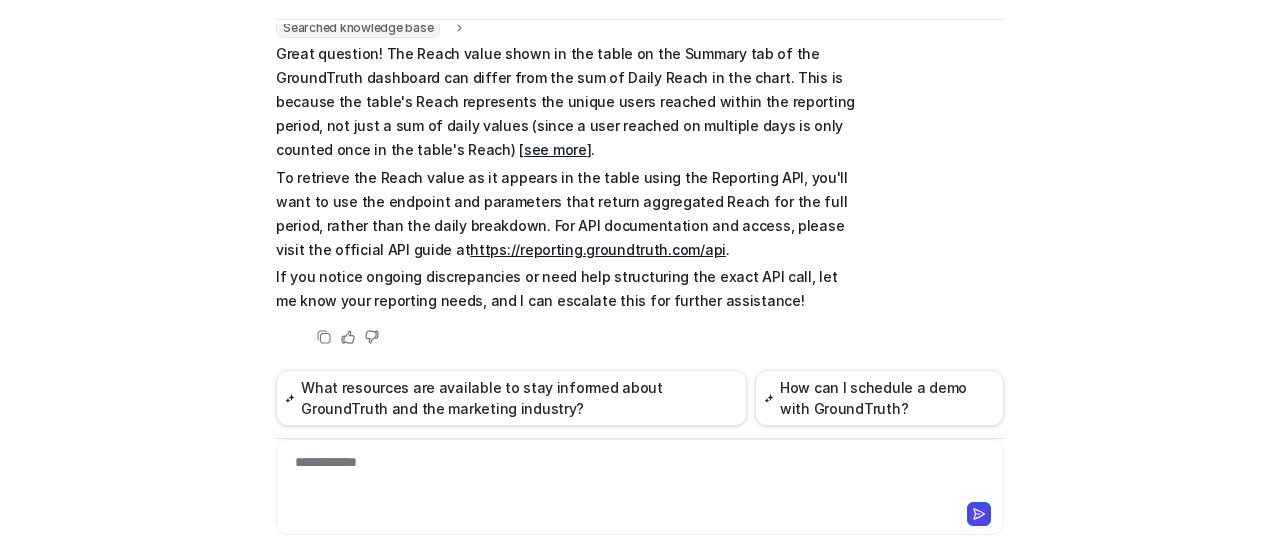 click on "To retrieve the Reach value as it appears in the table using the Reporting API, you'll want to use the endpoint and parameters that return aggregated Reach for the full period, rather than the daily breakdown. For API documentation and access, please visit the official API guide at https://reporting.groundtruth.com/api .
Copy Helpful" at bounding box center [568, 214] 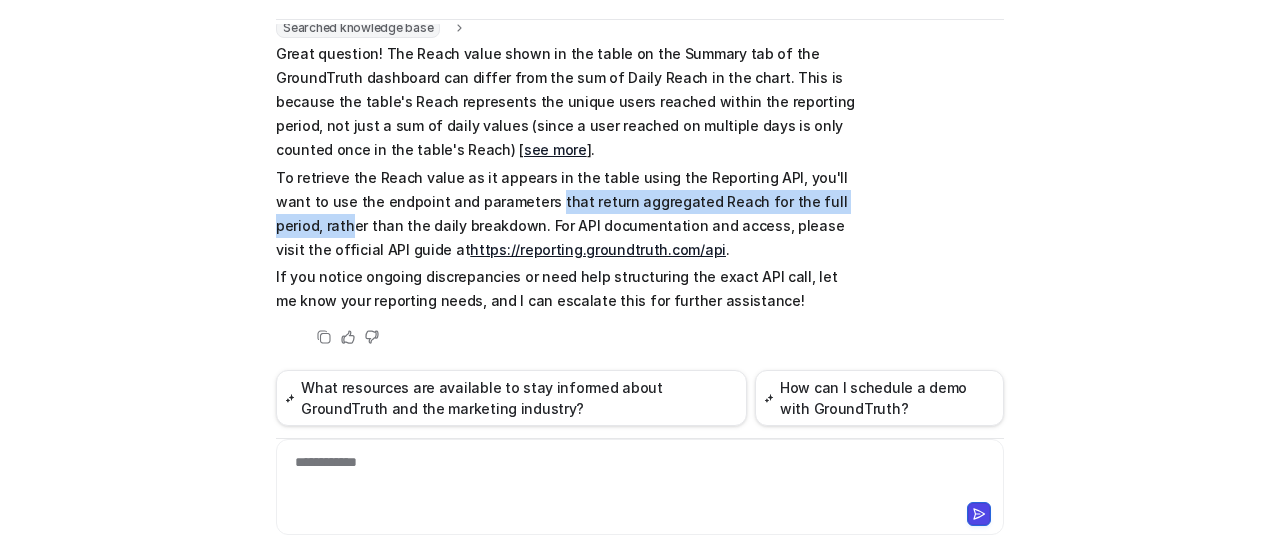 drag, startPoint x: 483, startPoint y: 207, endPoint x: 817, endPoint y: 203, distance: 334.02396 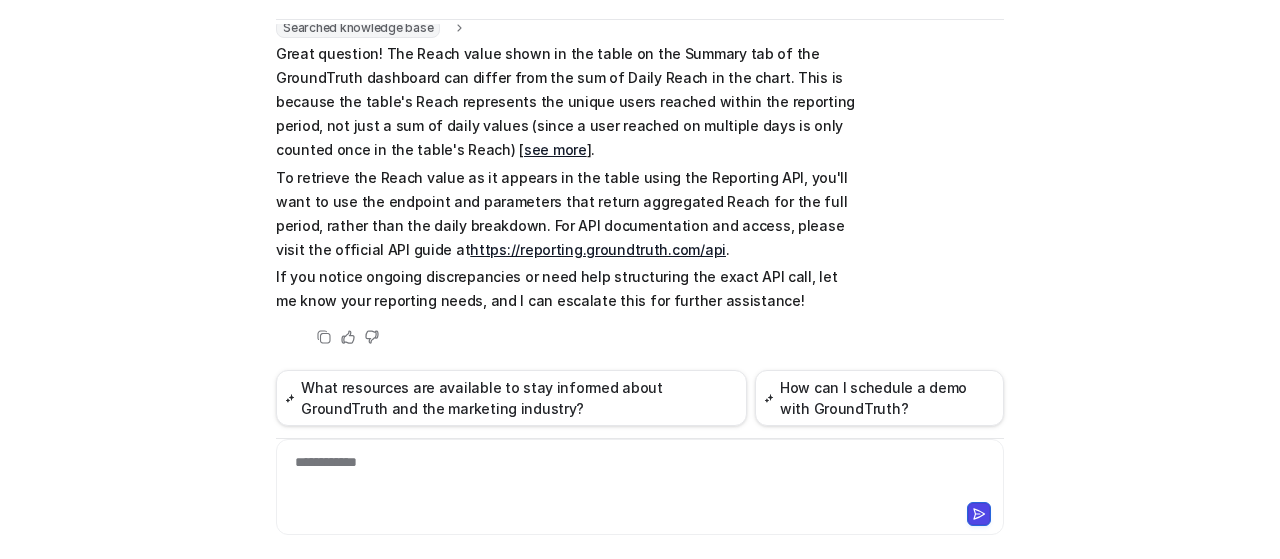 click on "To retrieve the Reach value as it appears in the table using the Reporting API, you'll want to use the endpoint and parameters that return aggregated Reach for the full period, rather than the daily breakdown. For API documentation and access, please visit the official API guide at https://reporting.groundtruth.com/api .
Copy Helpful" at bounding box center (568, 214) 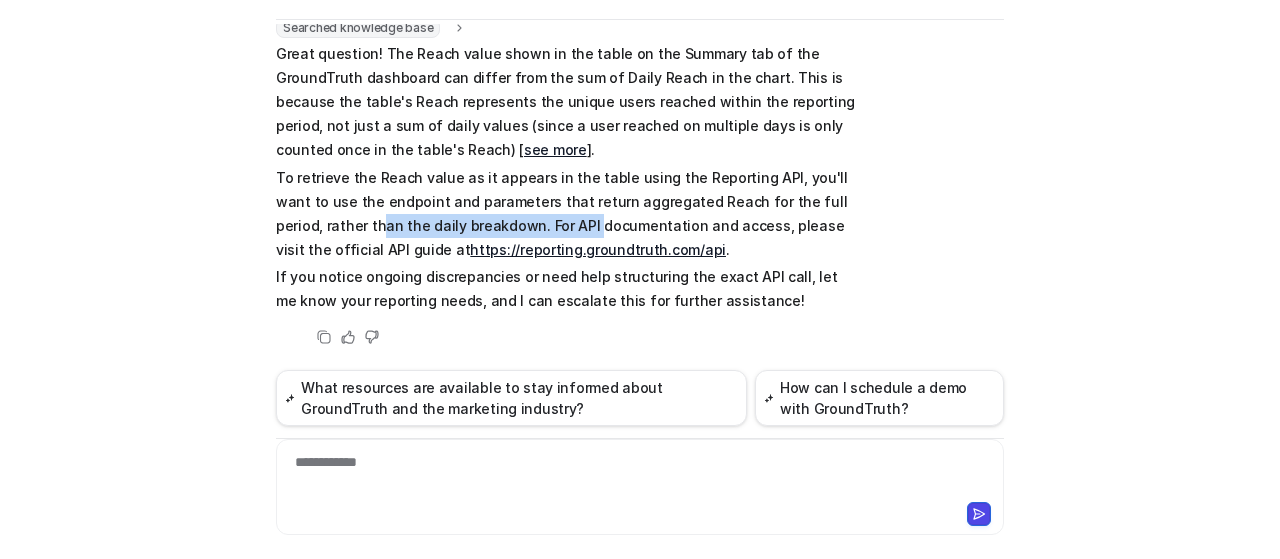 drag, startPoint x: 278, startPoint y: 220, endPoint x: 488, endPoint y: 220, distance: 210 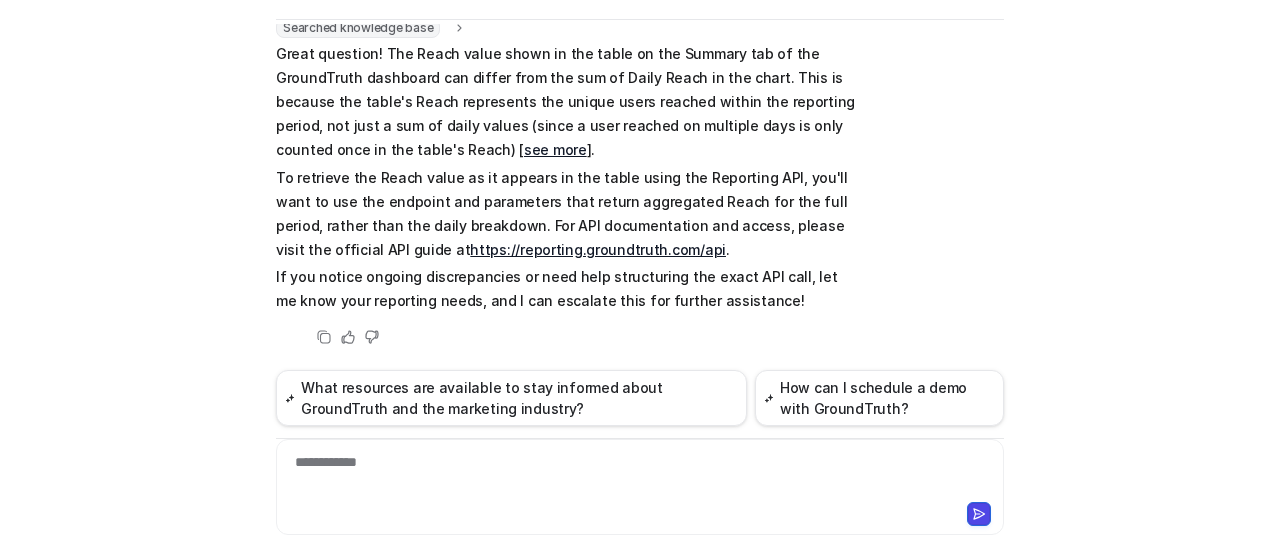 click on "To retrieve the Reach value as it appears in the table using the Reporting API, you'll want to use the endpoint and parameters that return aggregated Reach for the full period, rather than the daily breakdown. For API documentation and access, please visit the official API guide at https://reporting.groundtruth.com/api .
Copy Helpful" at bounding box center [568, 214] 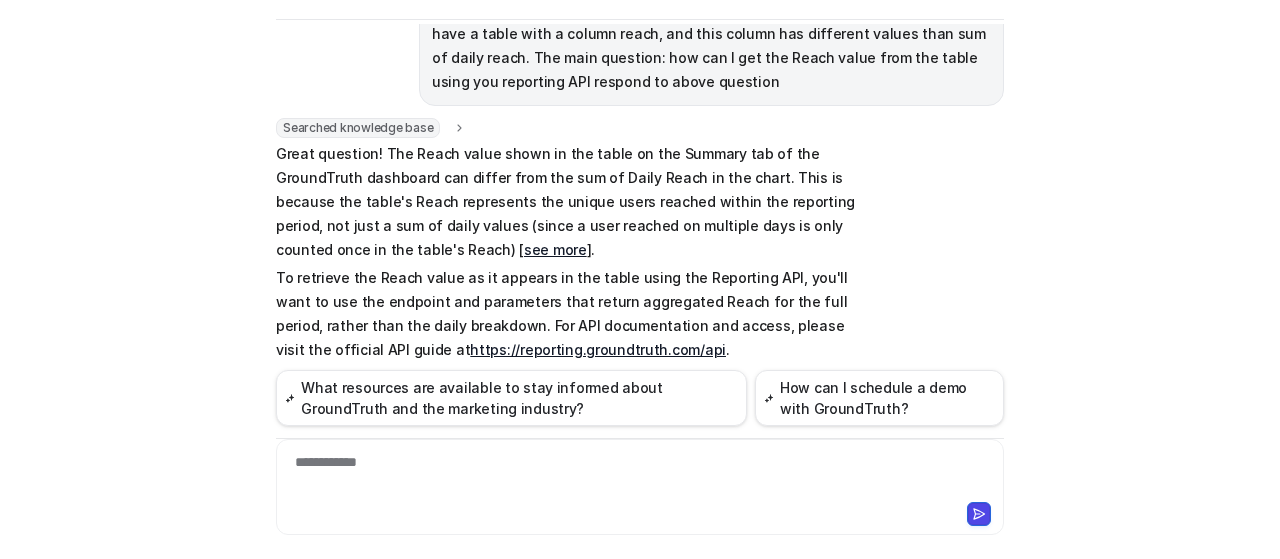 scroll, scrollTop: 230, scrollLeft: 0, axis: vertical 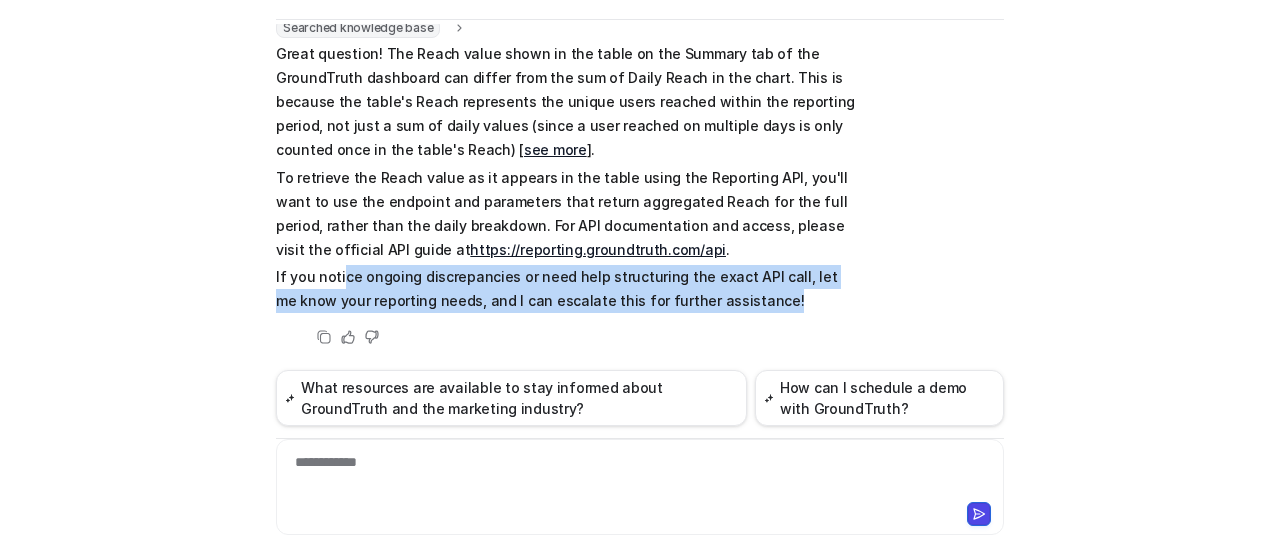 drag, startPoint x: 335, startPoint y: 284, endPoint x: 770, endPoint y: 290, distance: 435.04138 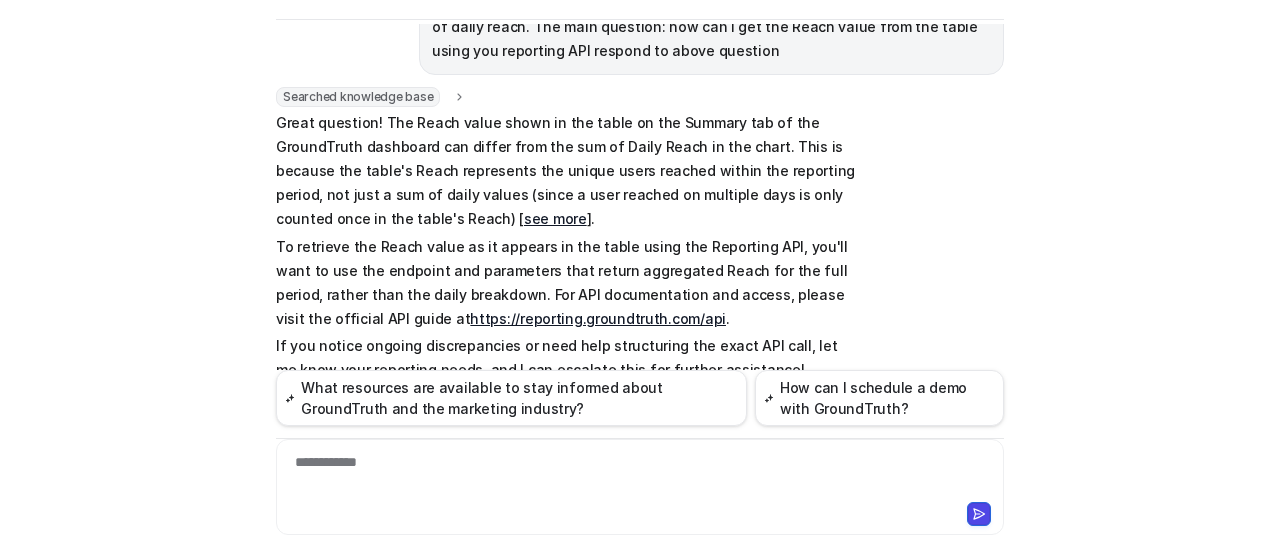 scroll, scrollTop: 130, scrollLeft: 0, axis: vertical 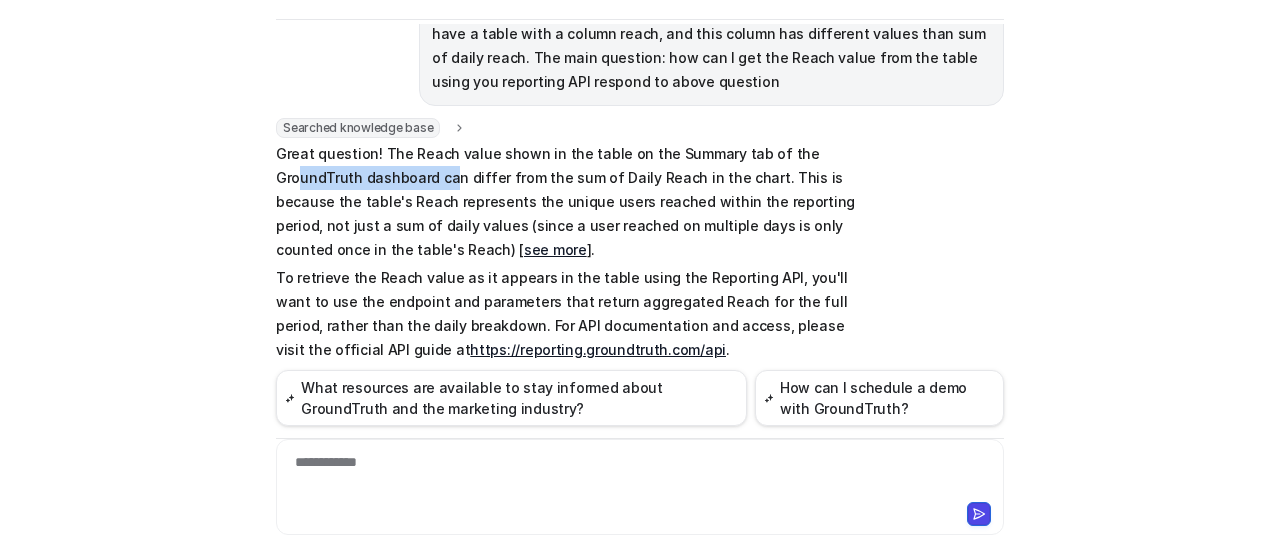 drag, startPoint x: 292, startPoint y: 181, endPoint x: 441, endPoint y: 180, distance: 149.00336 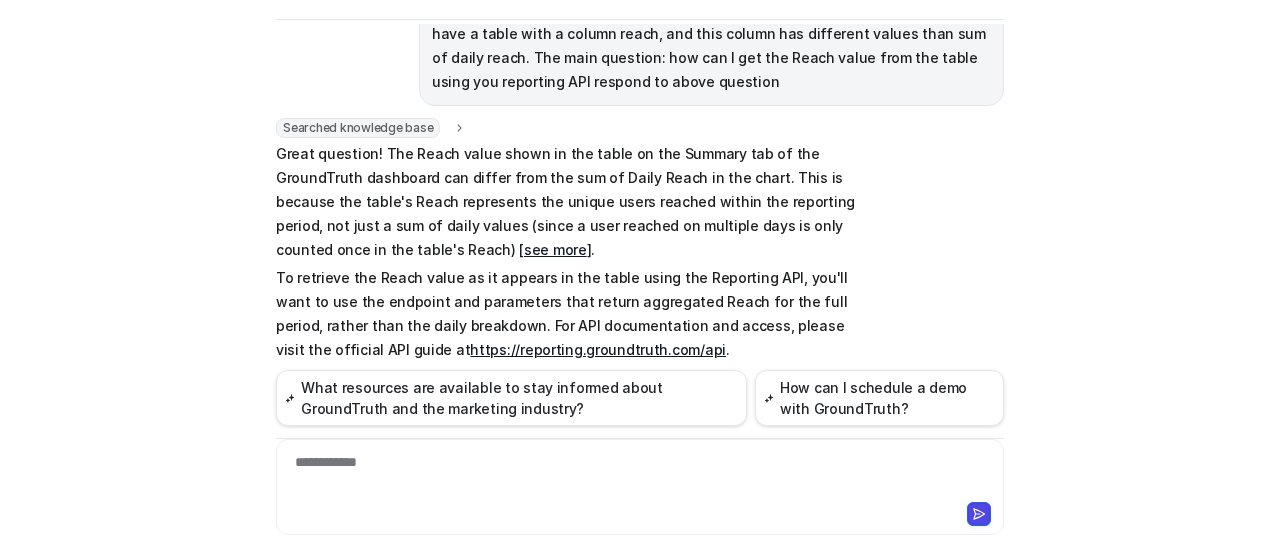 click on "Great question! The Reach value shown in the table on the Summary tab of the GroundTruth dashboard can differ from the sum of Daily Reach in the chart. This is because the table's Reach represents the unique users reached within the reporting period, not just a sum of daily values (since a user reached on multiple days is only counted once in the table's Reach) [ see more ]." at bounding box center [568, 202] 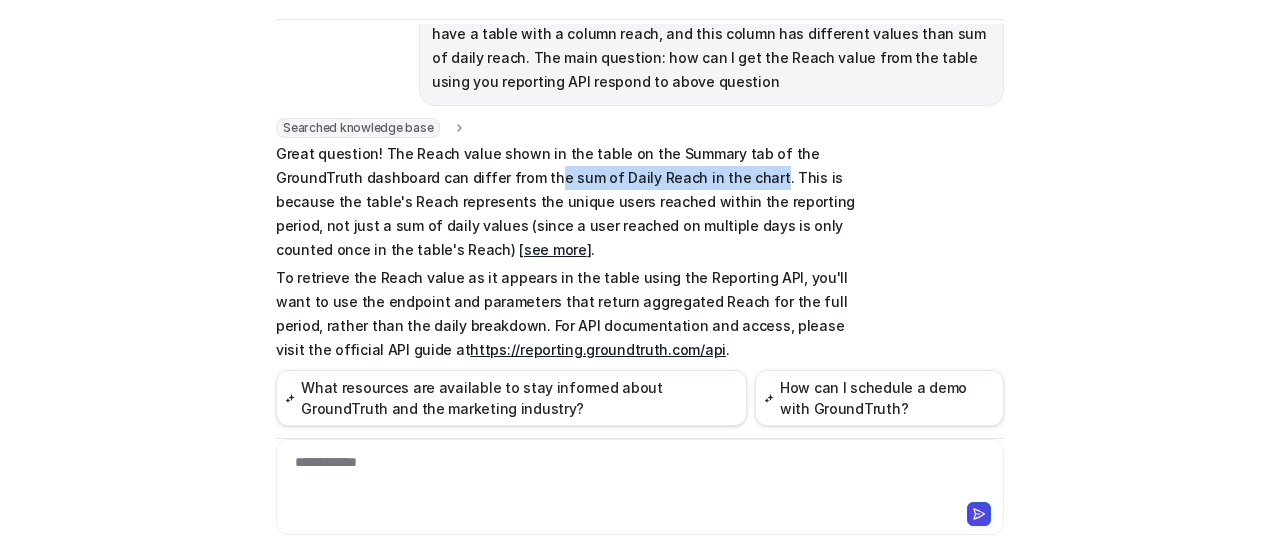 drag, startPoint x: 540, startPoint y: 183, endPoint x: 748, endPoint y: 175, distance: 208.1538 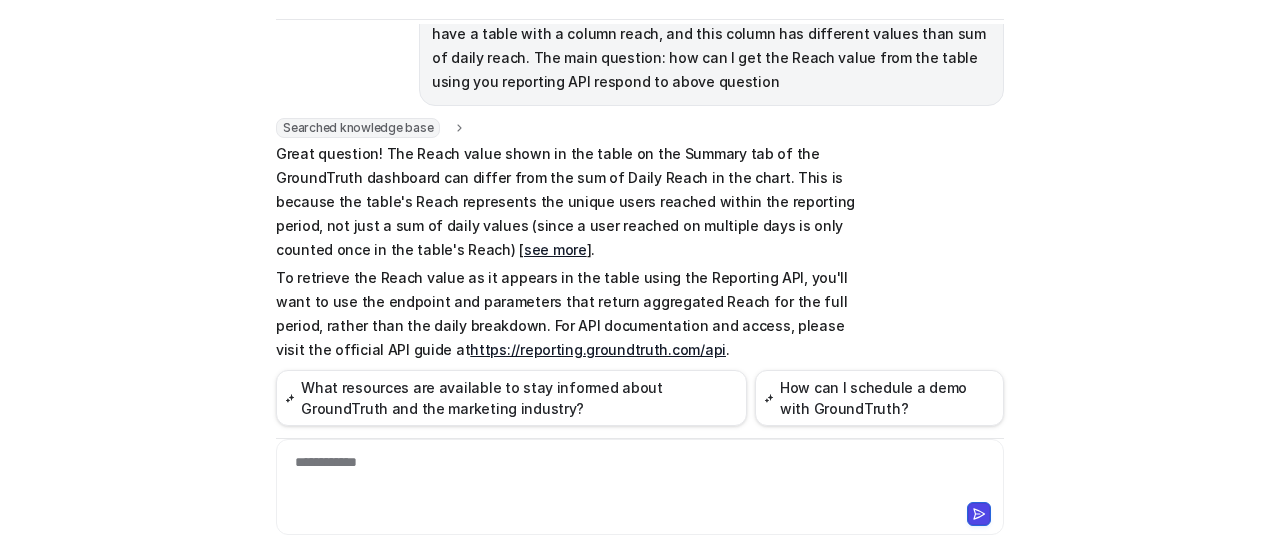 click on "Great question! The Reach value shown in the table on the Summary tab of the GroundTruth dashboard can differ from the sum of Daily Reach in the chart. This is because the table's Reach represents the unique users reached within the reporting period, not just a sum of daily values (since a user reached on multiple days is only counted once in the table's Reach) [ see more ]." at bounding box center (568, 202) 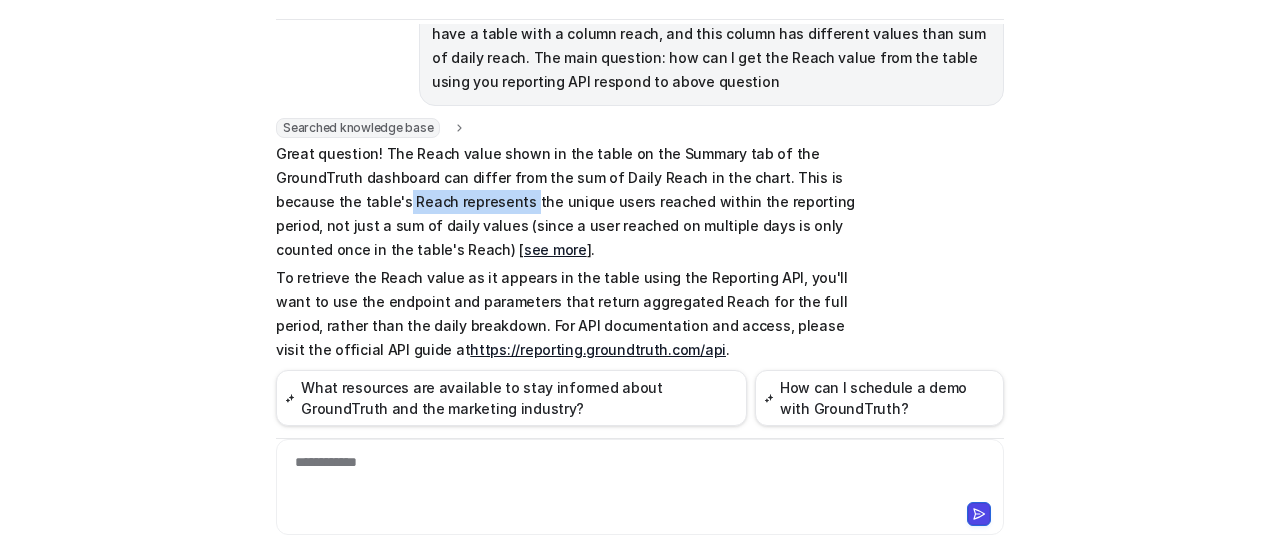 drag, startPoint x: 333, startPoint y: 204, endPoint x: 453, endPoint y: 202, distance: 120.01666 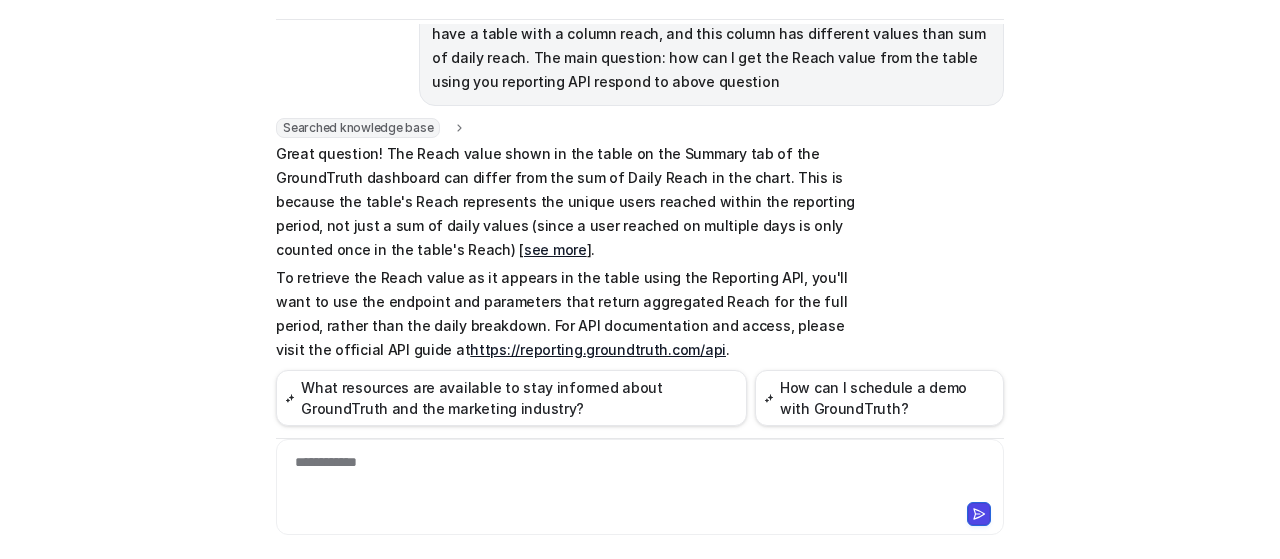 click on "Great question! The Reach value shown in the table on the Summary tab of the GroundTruth dashboard can differ from the sum of Daily Reach in the chart. This is because the table's Reach represents the unique users reached within the reporting period, not just a sum of daily values (since a user reached on multiple days is only counted once in the table's Reach) [ see more ]." at bounding box center [568, 202] 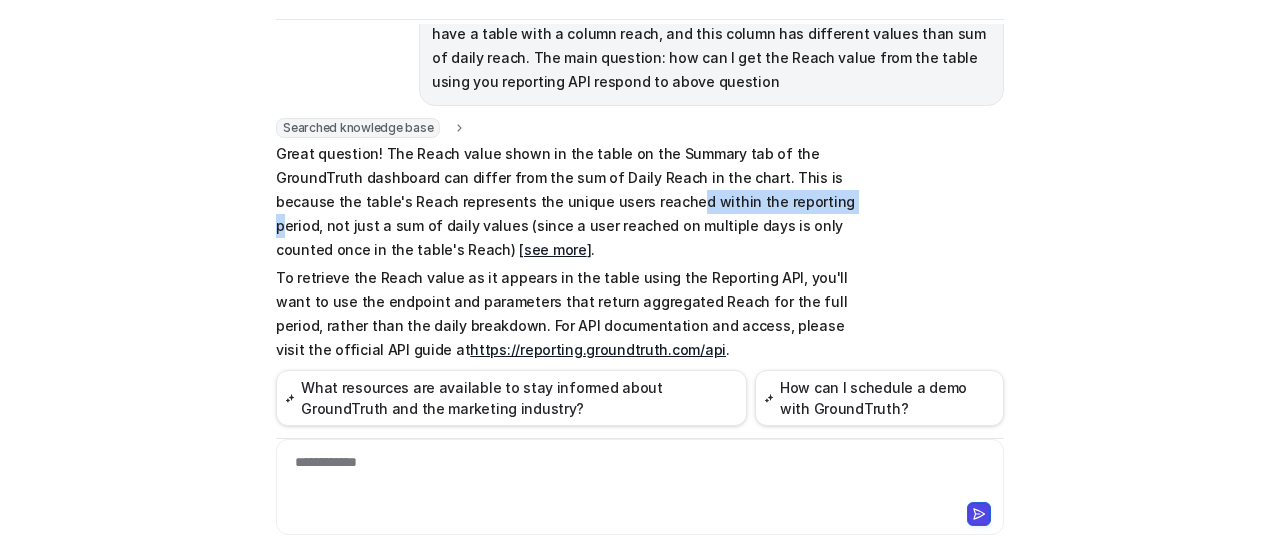 drag, startPoint x: 612, startPoint y: 210, endPoint x: 755, endPoint y: 210, distance: 143 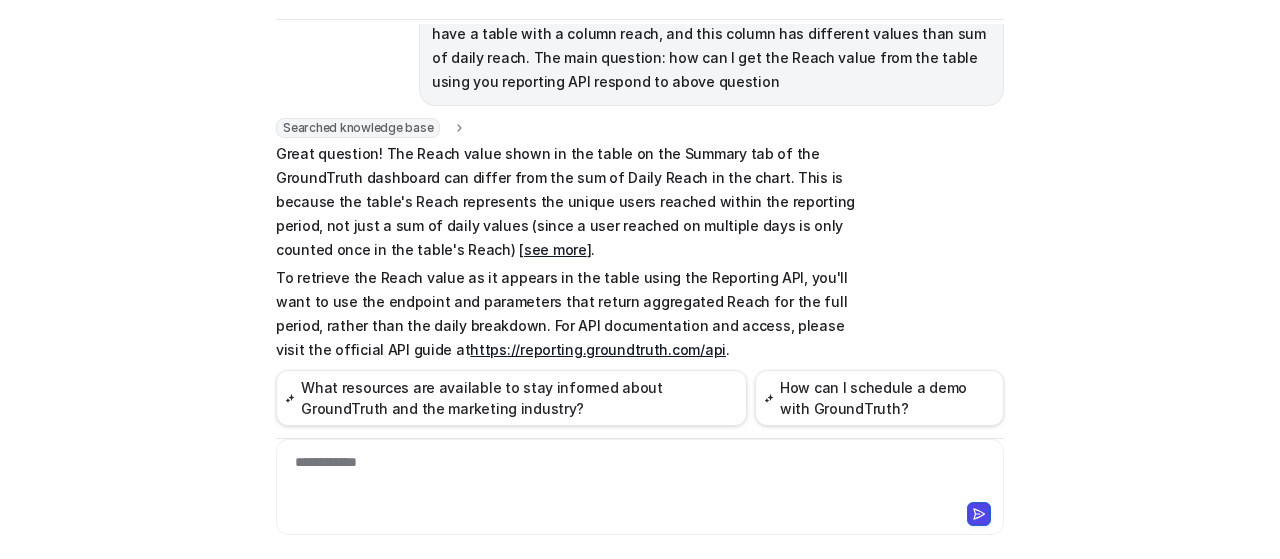 click on "Great question! The Reach value shown in the table on the Summary tab of the GroundTruth dashboard can differ from the sum of Daily Reach in the chart. This is because the table's Reach represents the unique users reached within the reporting period, not just a sum of daily values (since a user reached on multiple days is only counted once in the table's Reach) [ see more ]." at bounding box center (568, 202) 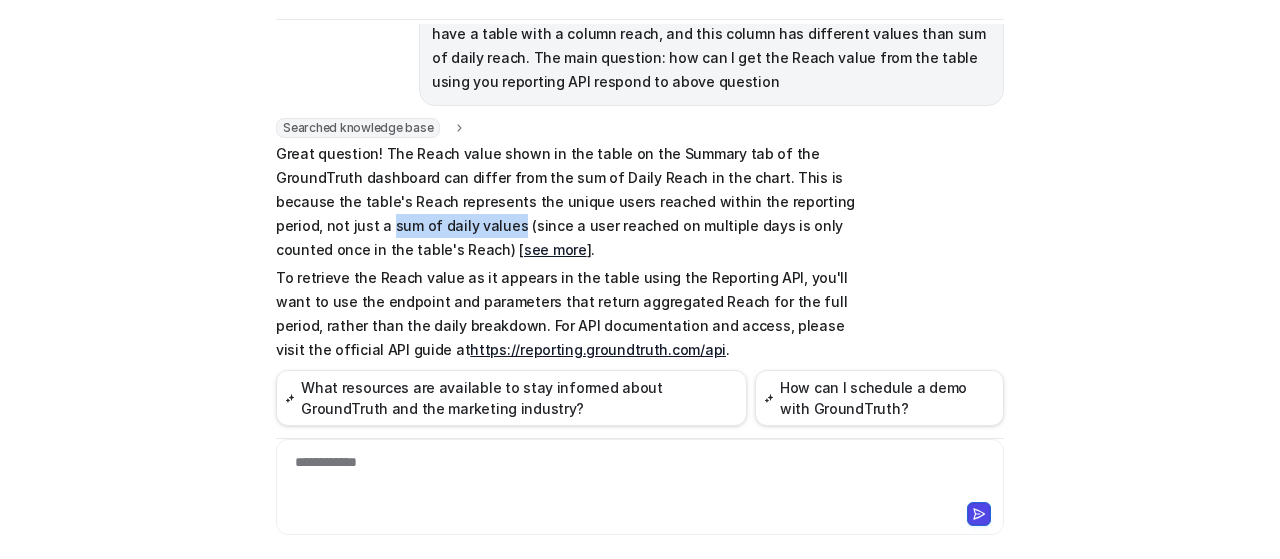 drag, startPoint x: 282, startPoint y: 223, endPoint x: 403, endPoint y: 222, distance: 121.004135 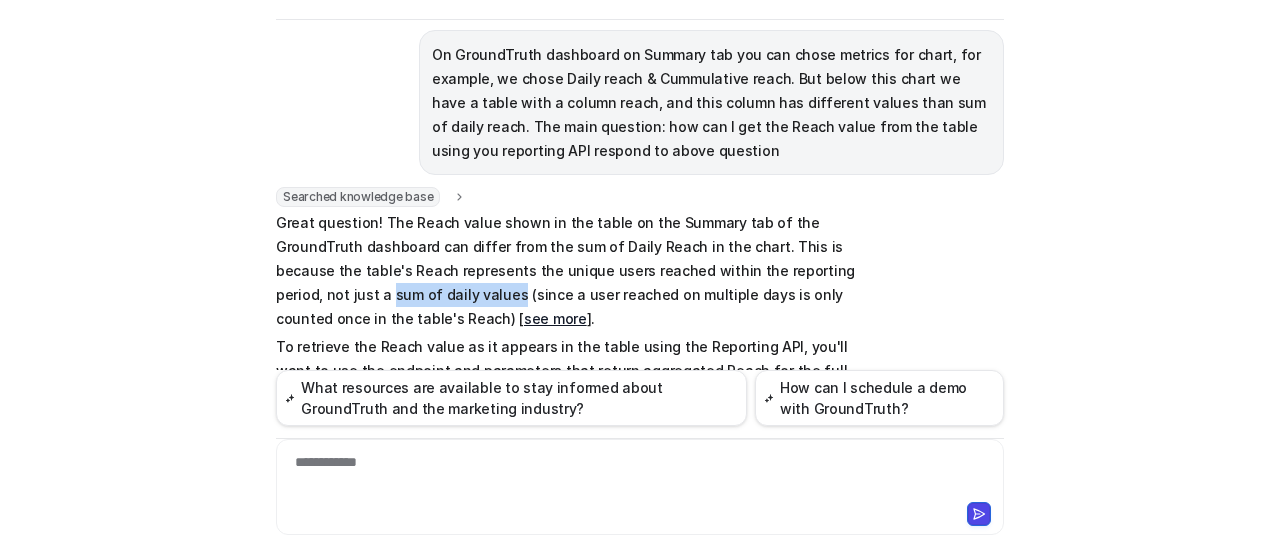 scroll, scrollTop: 0, scrollLeft: 0, axis: both 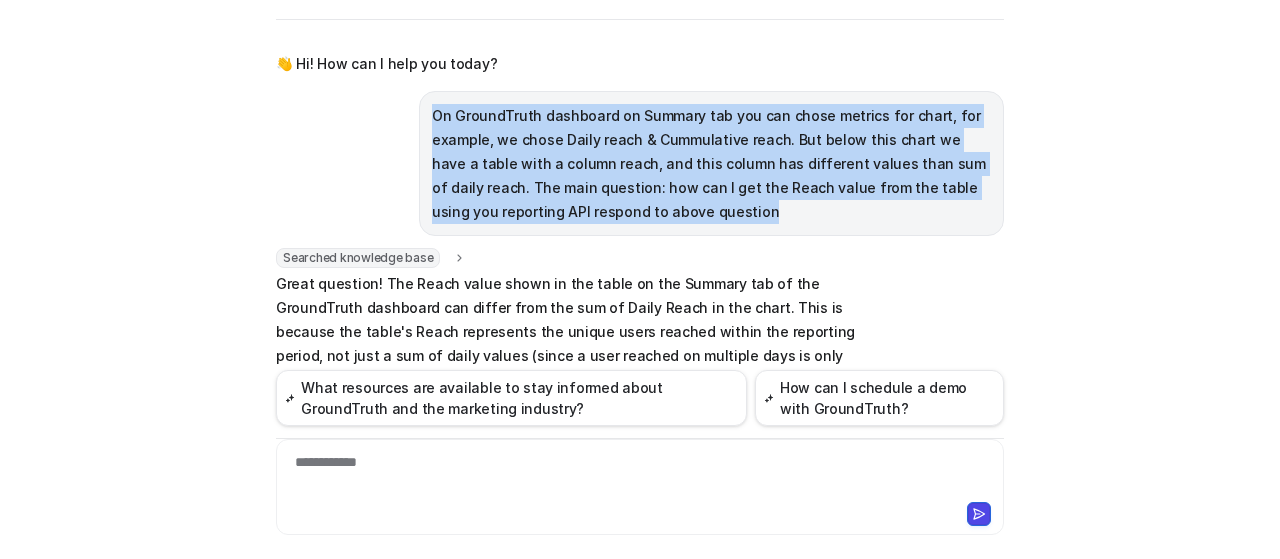 drag, startPoint x: 634, startPoint y: 212, endPoint x: 418, endPoint y: 106, distance: 240.60756 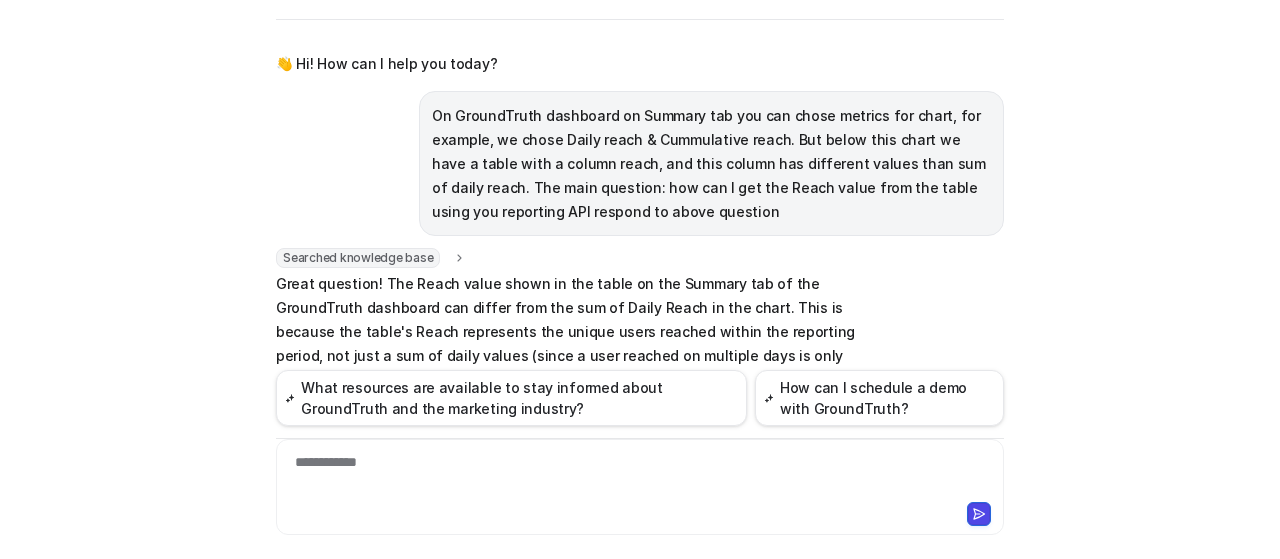 click on "Great question! The Reach value shown in the table on the Summary tab of the GroundTruth dashboard can differ from the sum of Daily Reach in the chart. This is because the table's Reach represents the unique users reached within the reporting period, not just a sum of daily values (since a user reached on multiple days is only counted once in the table's Reach) [ see more ]." at bounding box center [568, 332] 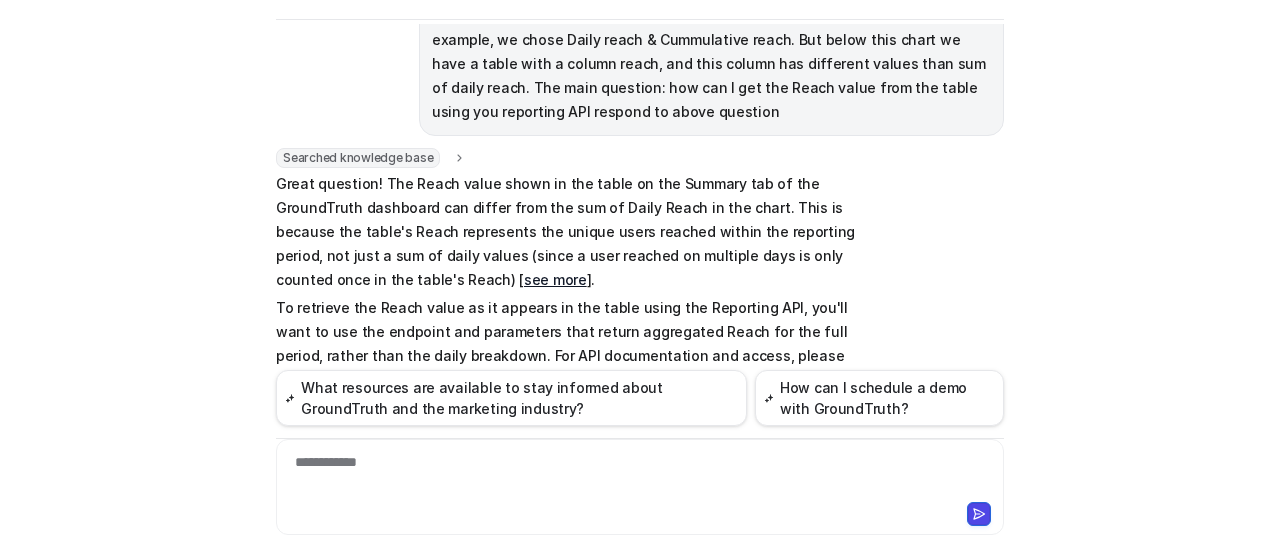 scroll, scrollTop: 200, scrollLeft: 0, axis: vertical 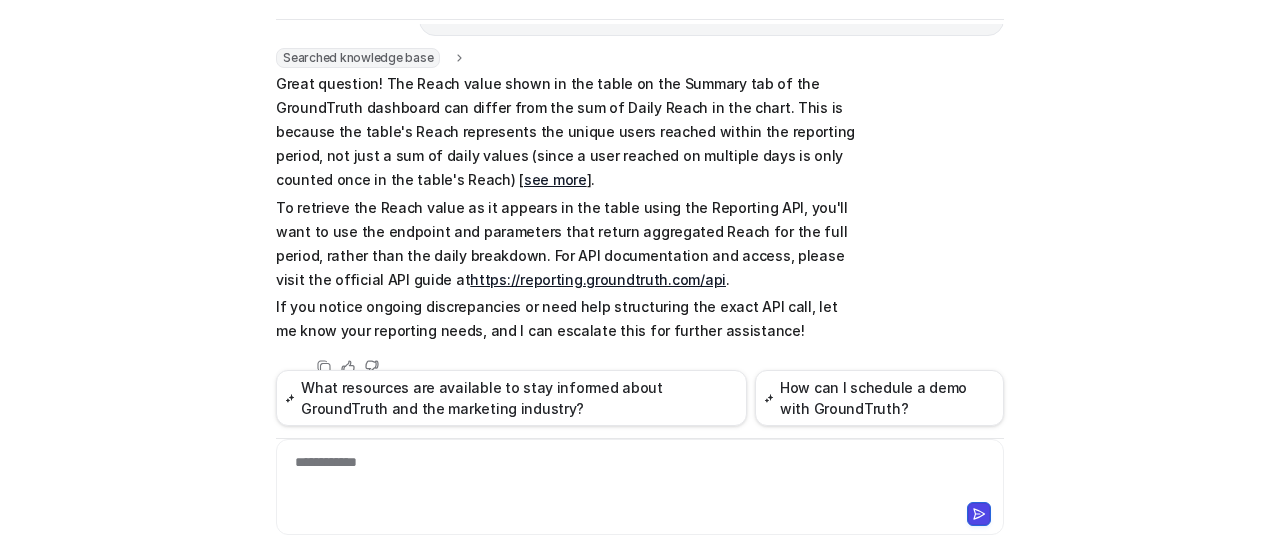 click on "Searched knowledge base search_queries :  "Summary tab metrics chart Daily reach Cumulative reach table column reach difference,How Reach value in table calculated GroundTruth dashboard,How to get Reach value from table via reporting API GroundTruth,reporting API get Reach value for table not chart" Great question! The Reach value shown in the table on the Summary tab of the GroundTruth dashboard can differ from the sum of Daily Reach in the chart. This is because the table's Reach represents the unique users reached within the reporting period, not just a sum of daily values (since a user reached on multiple days is only counted once in the table's Reach) [ see more ].
To retrieve the Reach value as it appears in the table using the Reporting API, you'll want to use the endpoint and parameters that return aggregated Reach for the full period, rather than the daily breakdown. For API documentation and access, please visit the official API guide at [API_GUIDE_URL].
Copy Helpful" at bounding box center [640, 213] 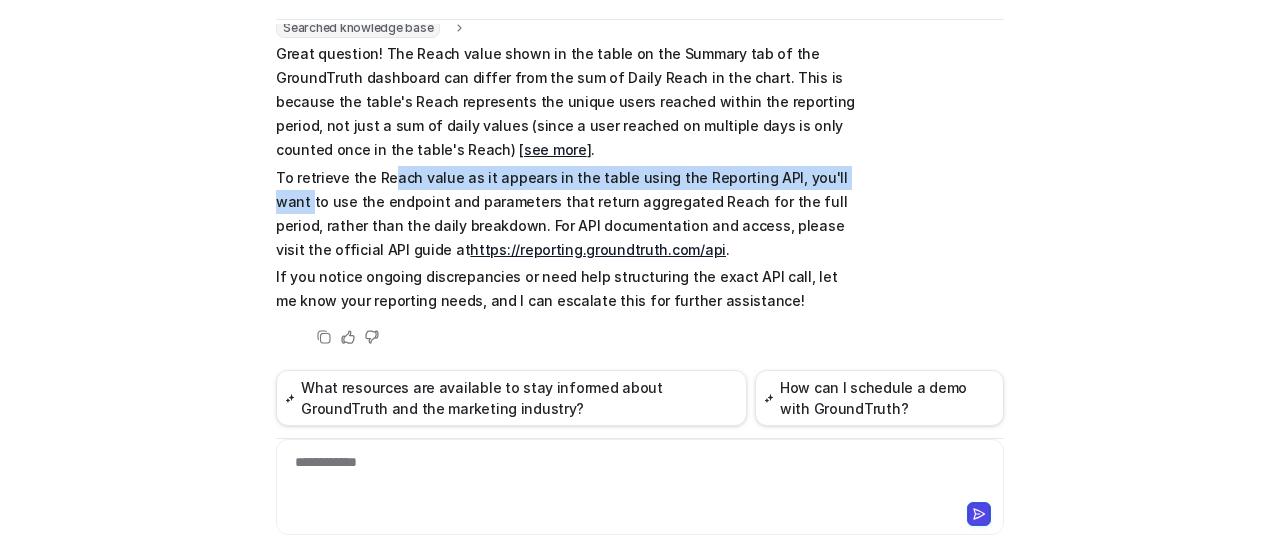 drag, startPoint x: 382, startPoint y: 180, endPoint x: 836, endPoint y: 185, distance: 454.02753 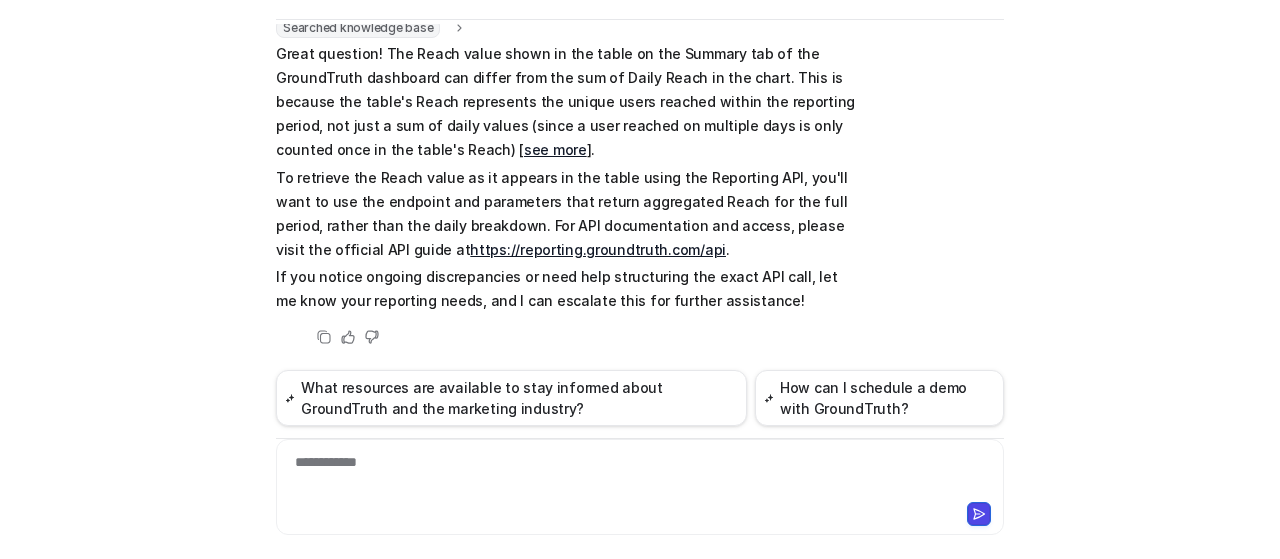 click on "To retrieve the Reach value as it appears in the table using the Reporting API, you'll want to use the endpoint and parameters that return aggregated Reach for the full period, rather than the daily breakdown. For API documentation and access, please visit the official API guide at https://reporting.groundtruth.com/api .
Copy Helpful" at bounding box center (568, 214) 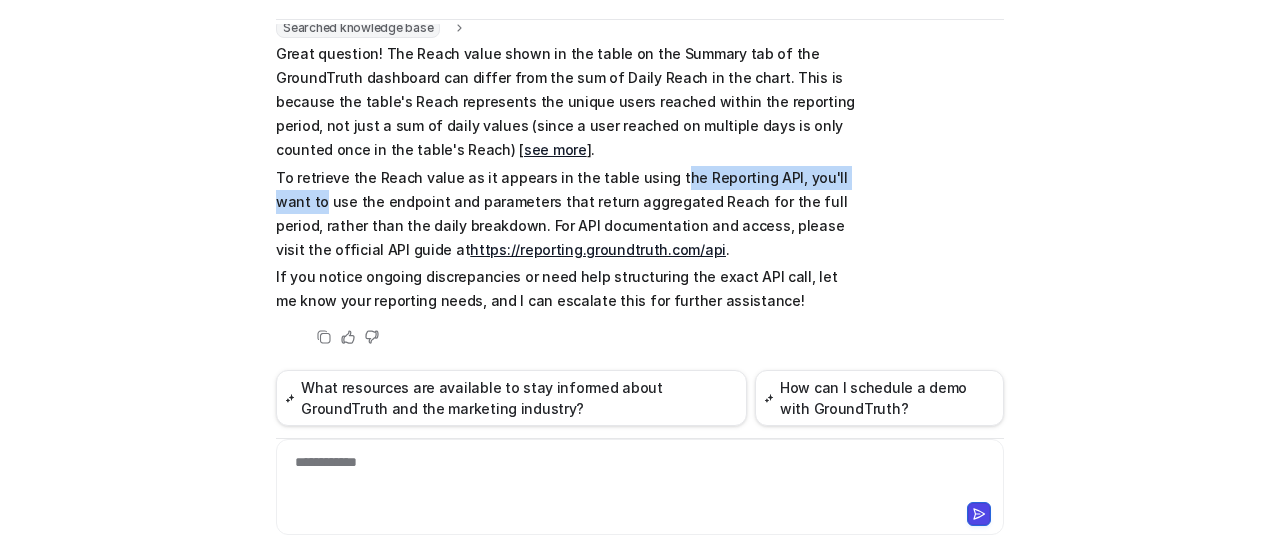 drag, startPoint x: 850, startPoint y: 181, endPoint x: 651, endPoint y: 183, distance: 199.01006 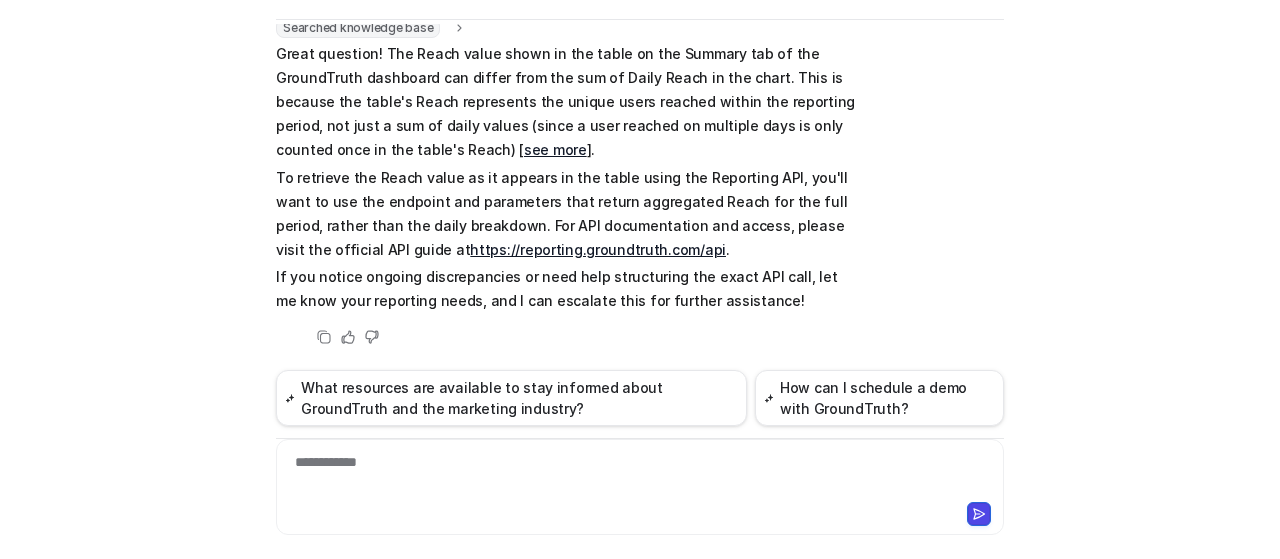 click on "To retrieve the Reach value as it appears in the table using the Reporting API, you'll want to use the endpoint and parameters that return aggregated Reach for the full period, rather than the daily breakdown. For API documentation and access, please visit the official API guide at https://reporting.groundtruth.com/api .
Copy Helpful" at bounding box center (568, 214) 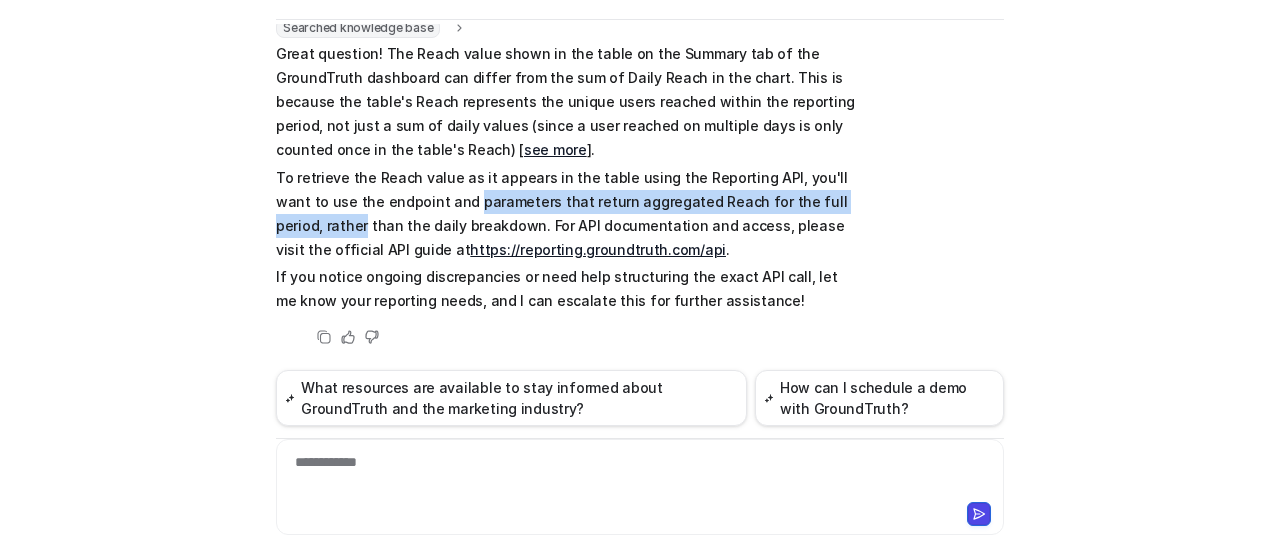 drag, startPoint x: 410, startPoint y: 195, endPoint x: 862, endPoint y: 197, distance: 452.00443 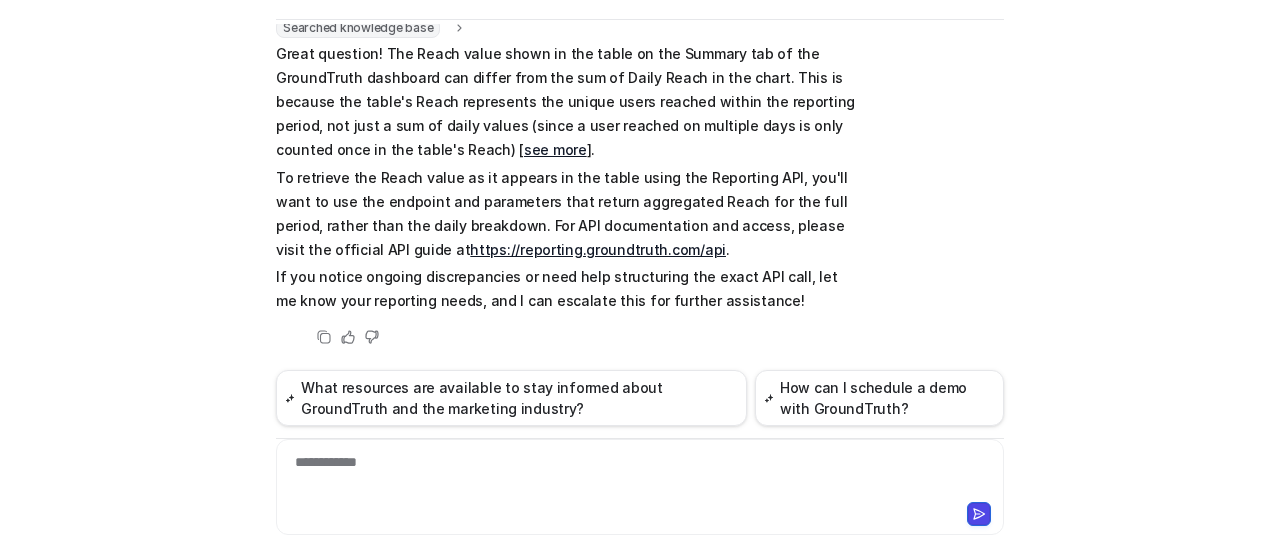 click on "To retrieve the Reach value as it appears in the table using the Reporting API, you'll want to use the endpoint and parameters that return aggregated Reach for the full period, rather than the daily breakdown. For API documentation and access, please visit the official API guide at https://reporting.groundtruth.com/api .
Copy Helpful" at bounding box center (568, 214) 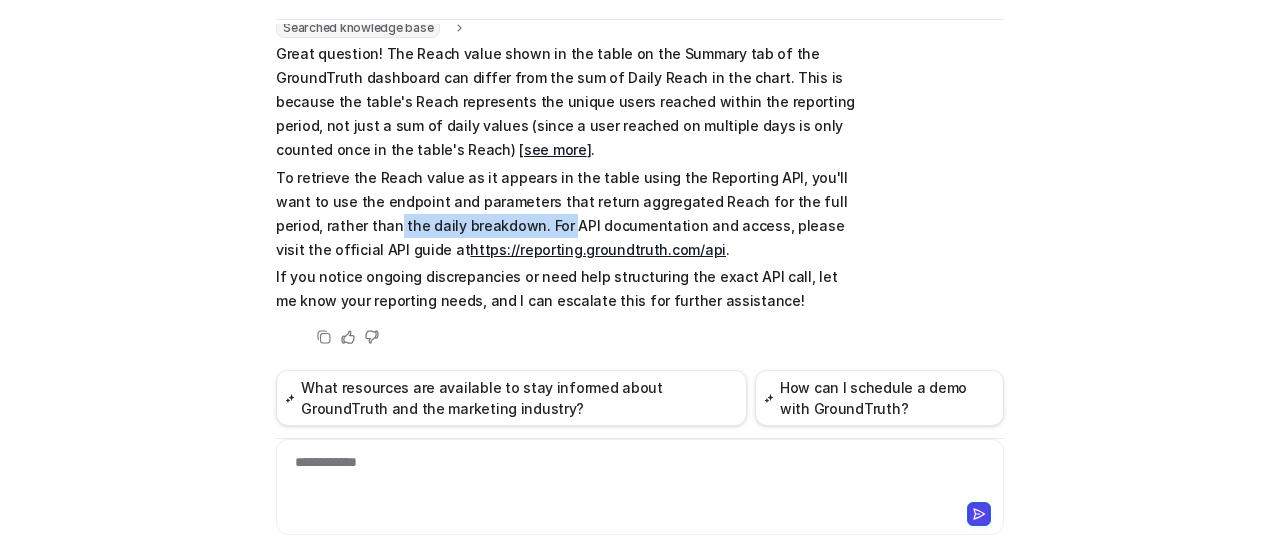 drag, startPoint x: 294, startPoint y: 218, endPoint x: 463, endPoint y: 215, distance: 169.02663 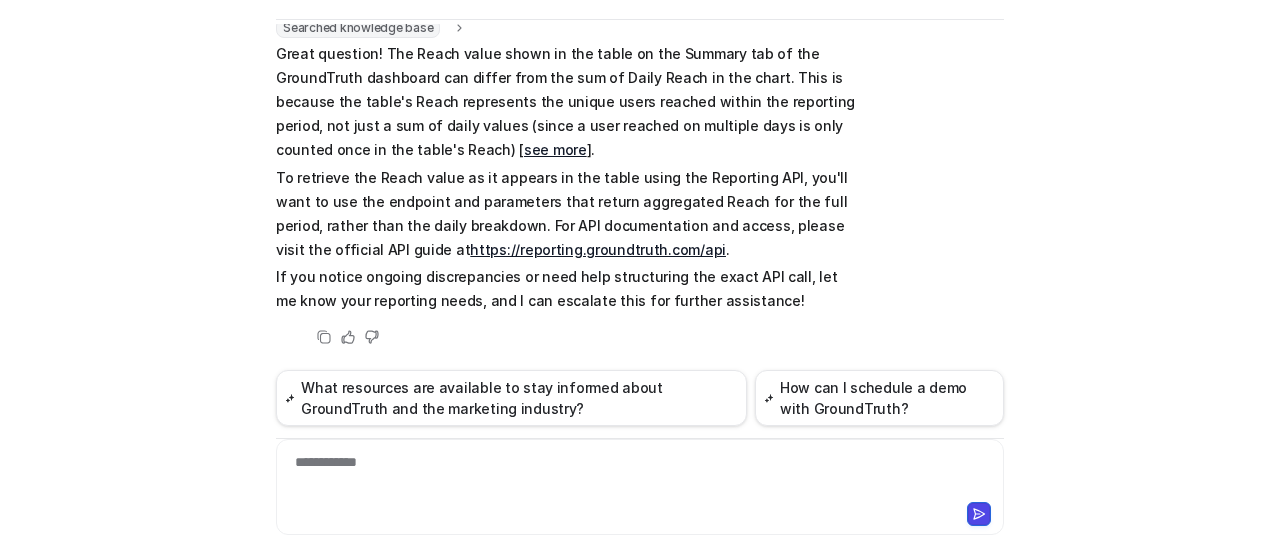 click on "To retrieve the Reach value as it appears in the table using the Reporting API, you'll want to use the endpoint and parameters that return aggregated Reach for the full period, rather than the daily breakdown. For API documentation and access, please visit the official API guide at https://reporting.groundtruth.com/api .
Copy Helpful" at bounding box center (568, 214) 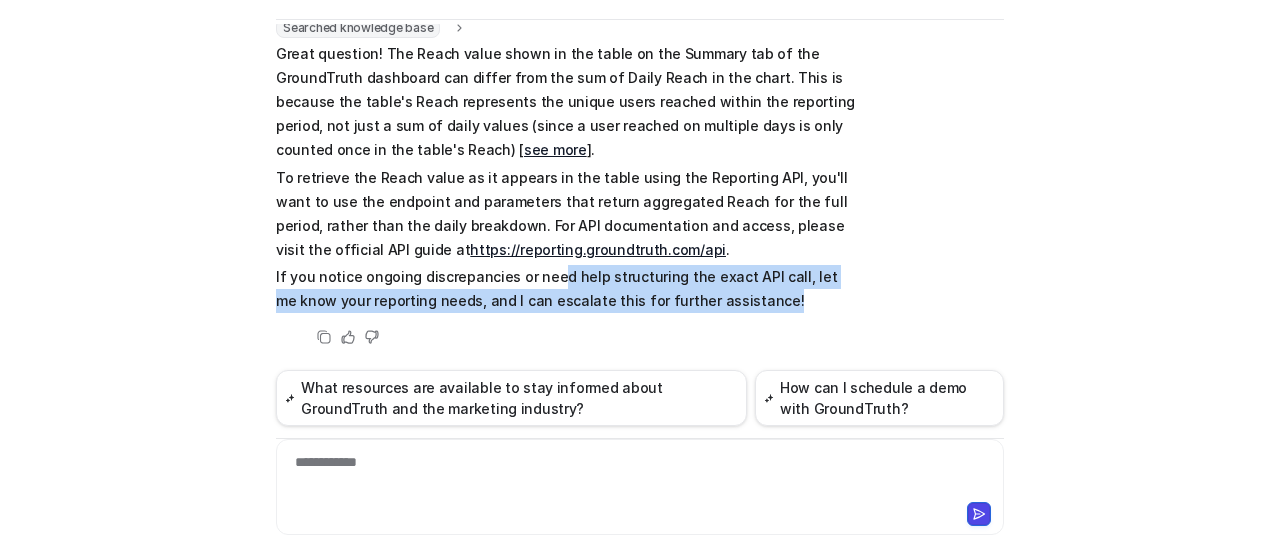 drag, startPoint x: 538, startPoint y: 278, endPoint x: 785, endPoint y: 311, distance: 249.1947 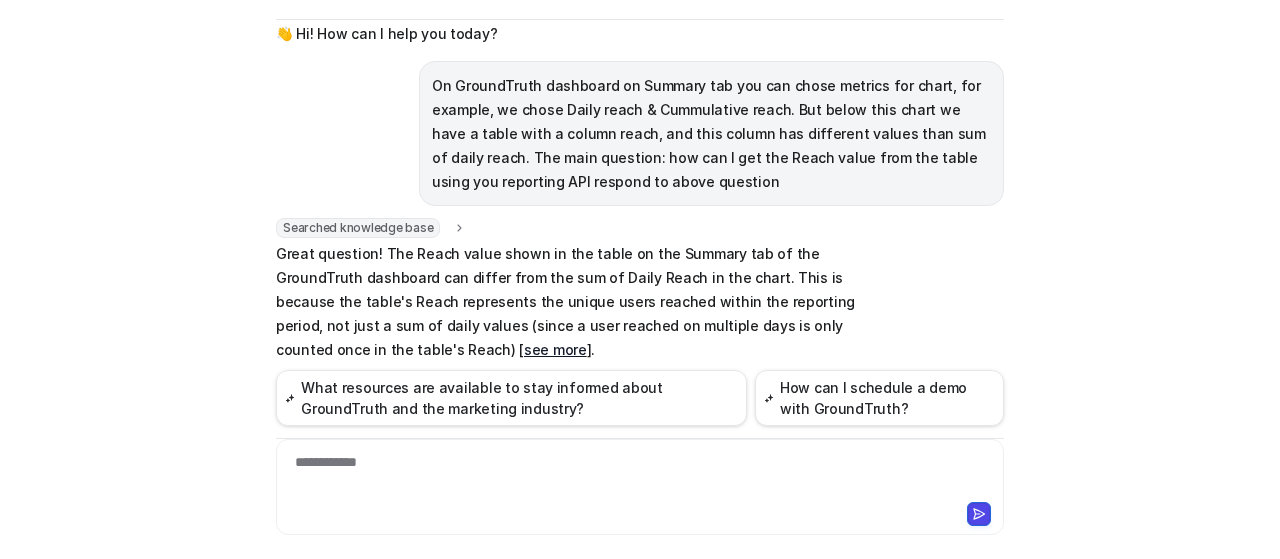 scroll, scrollTop: 130, scrollLeft: 0, axis: vertical 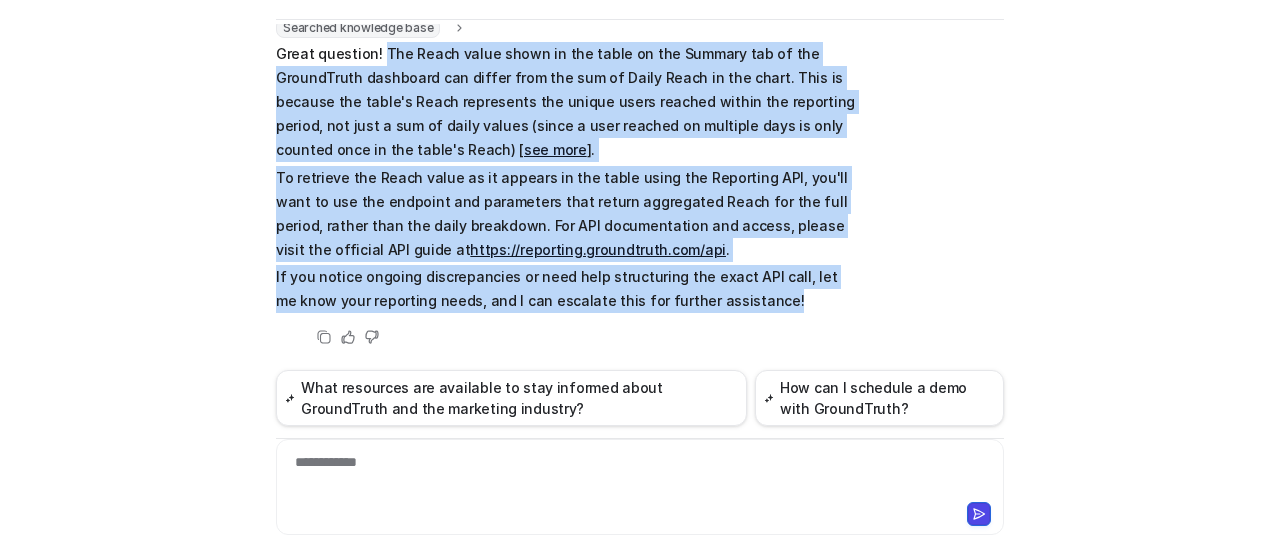 drag, startPoint x: 371, startPoint y: 148, endPoint x: 714, endPoint y: 317, distance: 382.37418 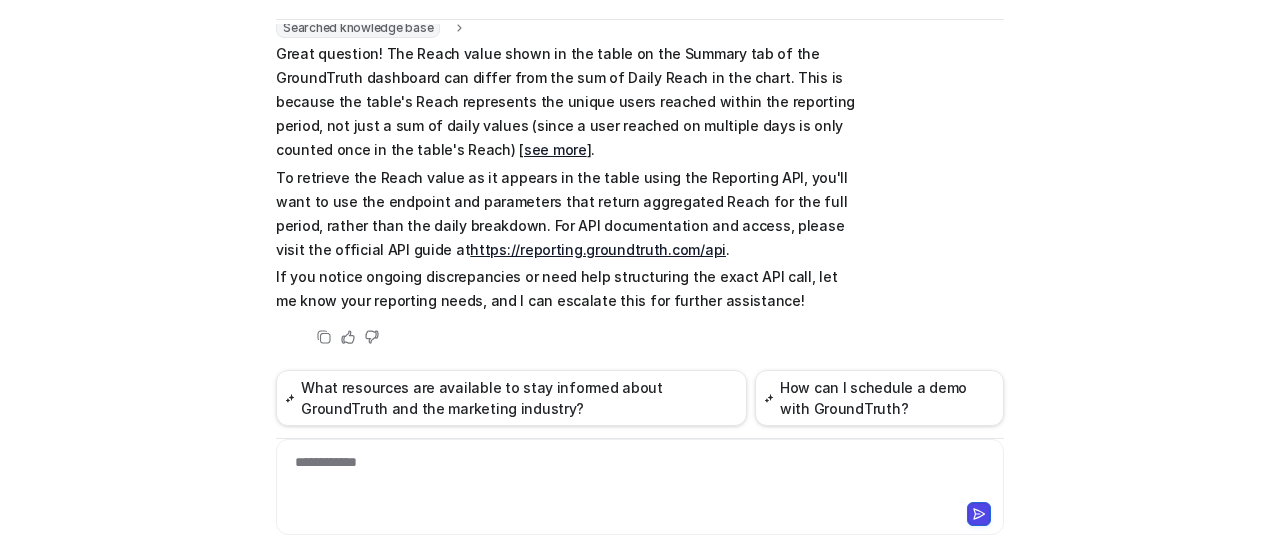 click on "**********" at bounding box center (640, 475) 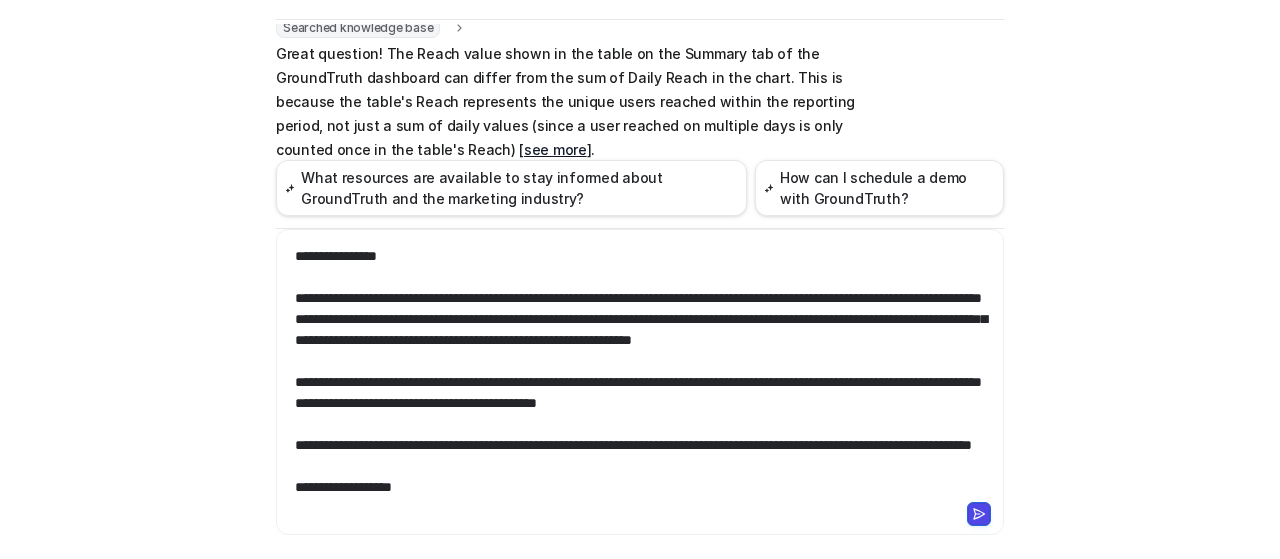 scroll, scrollTop: 0, scrollLeft: 0, axis: both 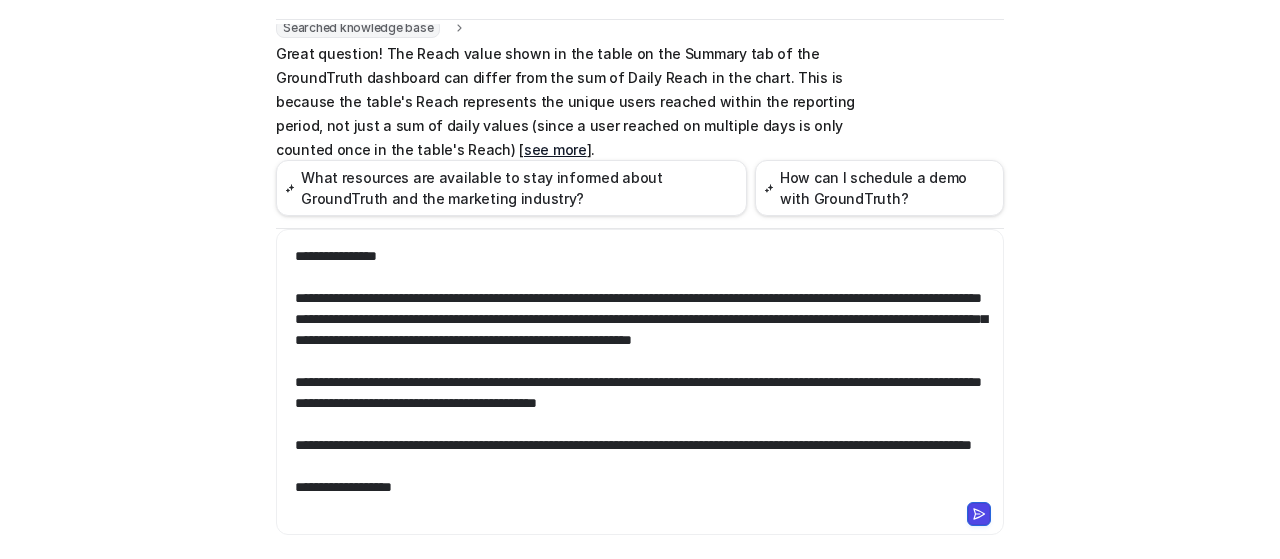 click on "**********" at bounding box center (640, 477) 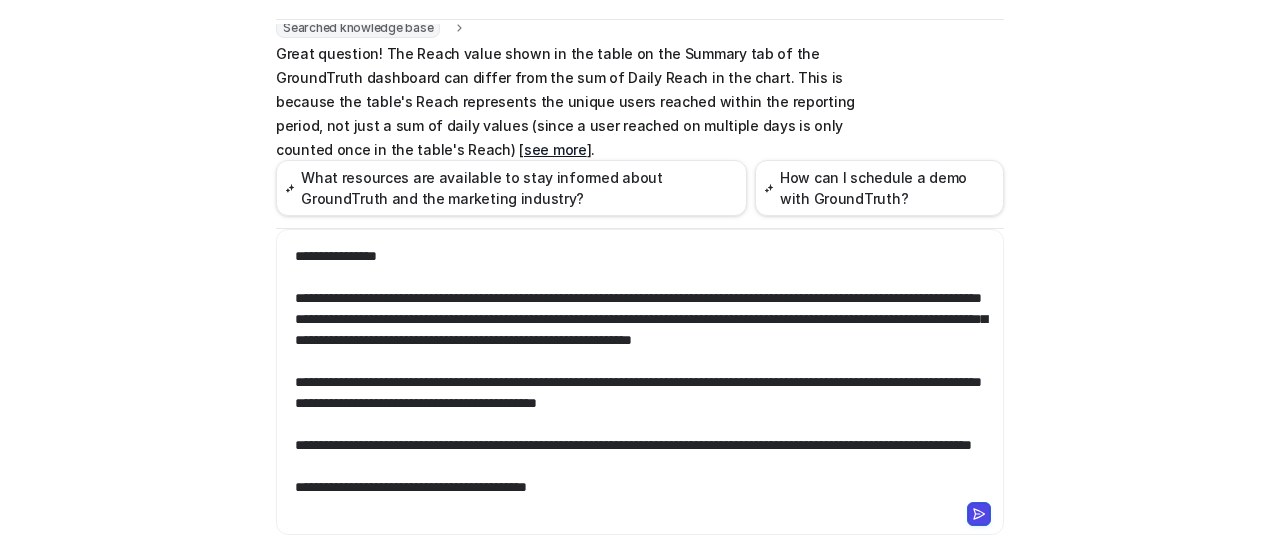 click on "**********" at bounding box center [640, 477] 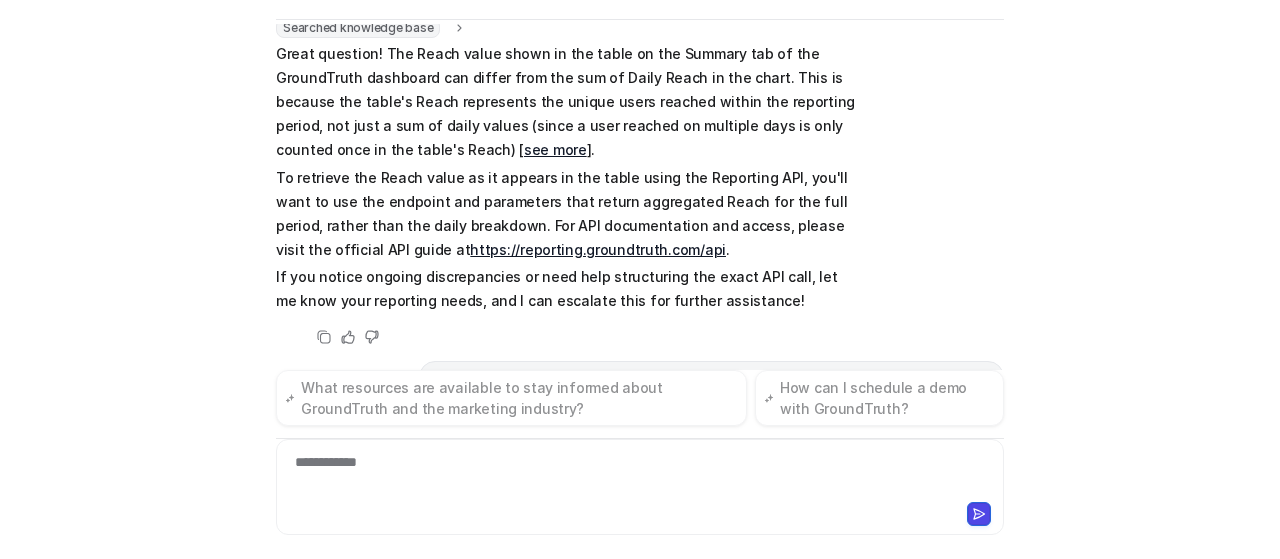scroll, scrollTop: 604, scrollLeft: 0, axis: vertical 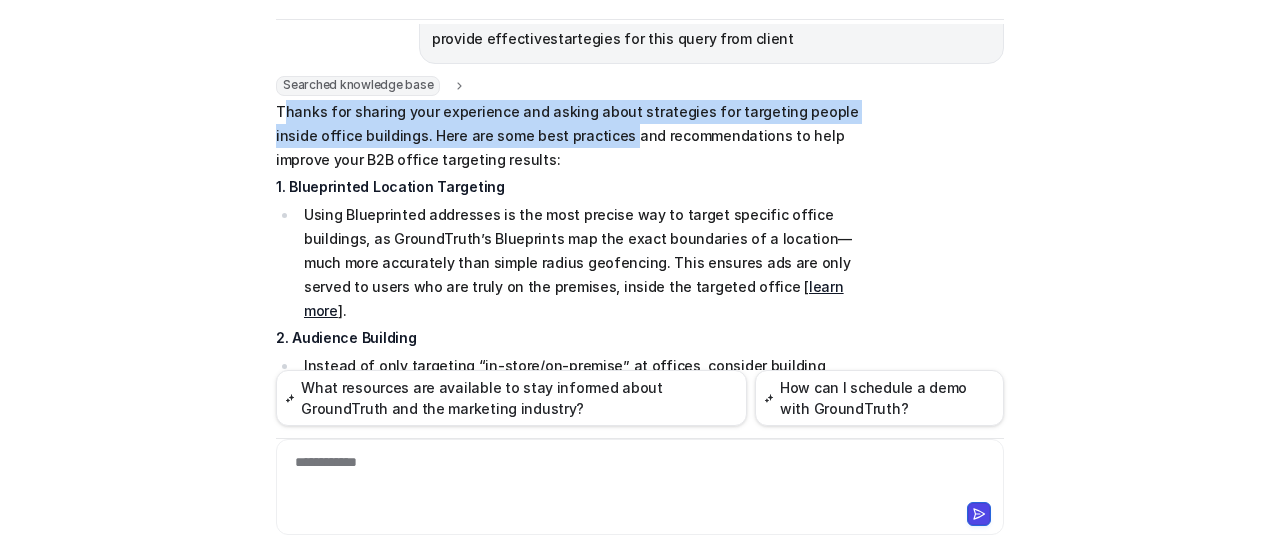 drag, startPoint x: 280, startPoint y: 83, endPoint x: 566, endPoint y: 118, distance: 288.13364 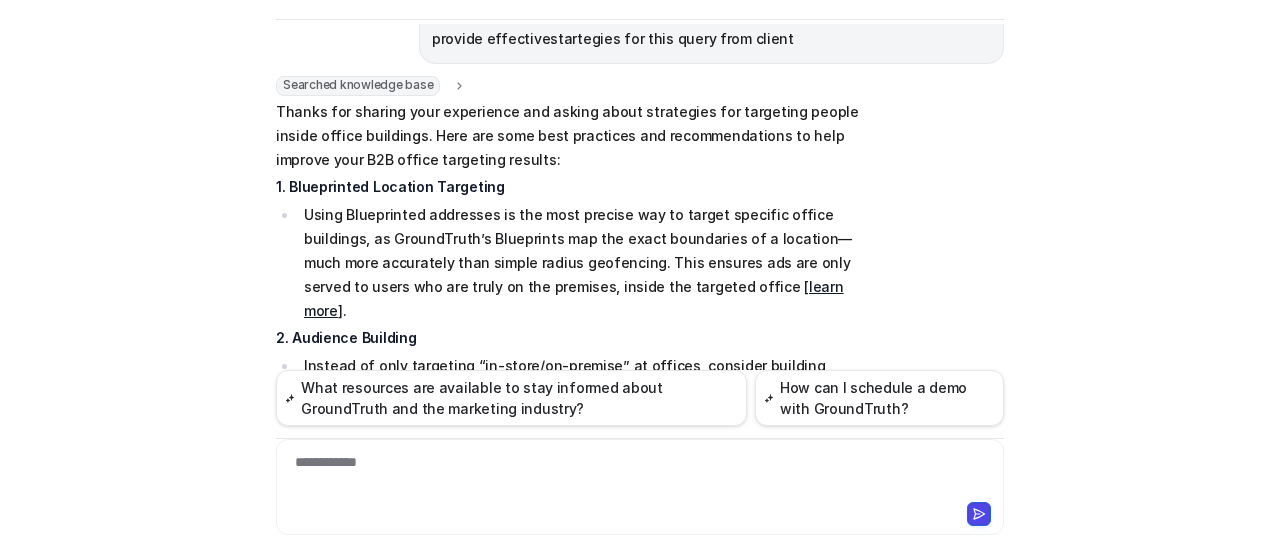 click on "Thanks for sharing your experience and asking about strategies for targeting people inside office buildings. Here are some best practices and recommendations to help improve your B2B office targeting results:" at bounding box center [568, 136] 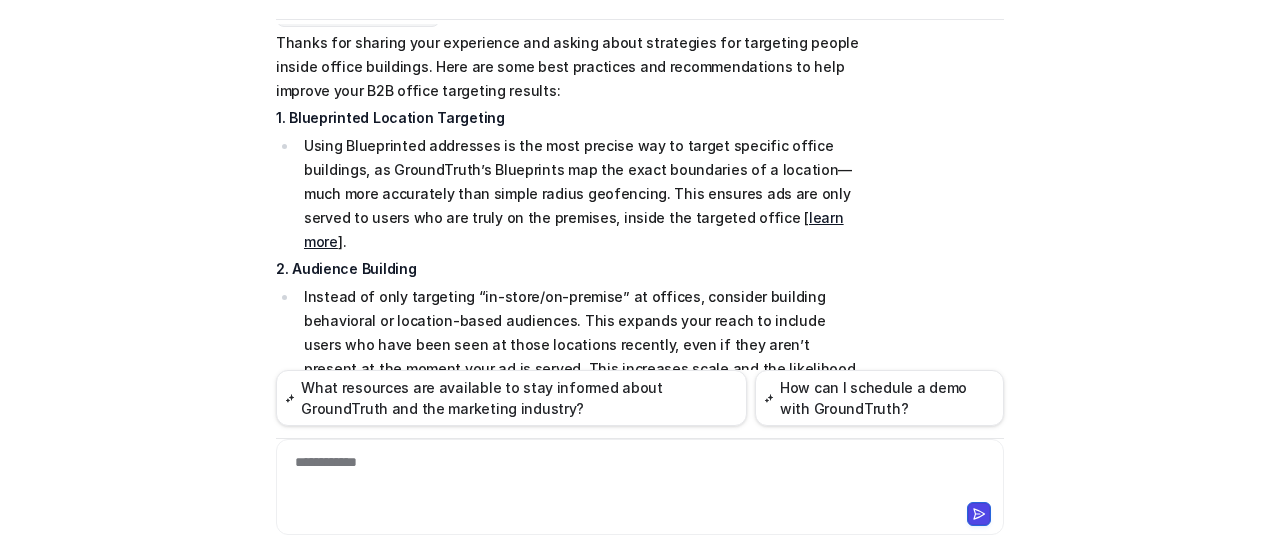 scroll, scrollTop: 978, scrollLeft: 0, axis: vertical 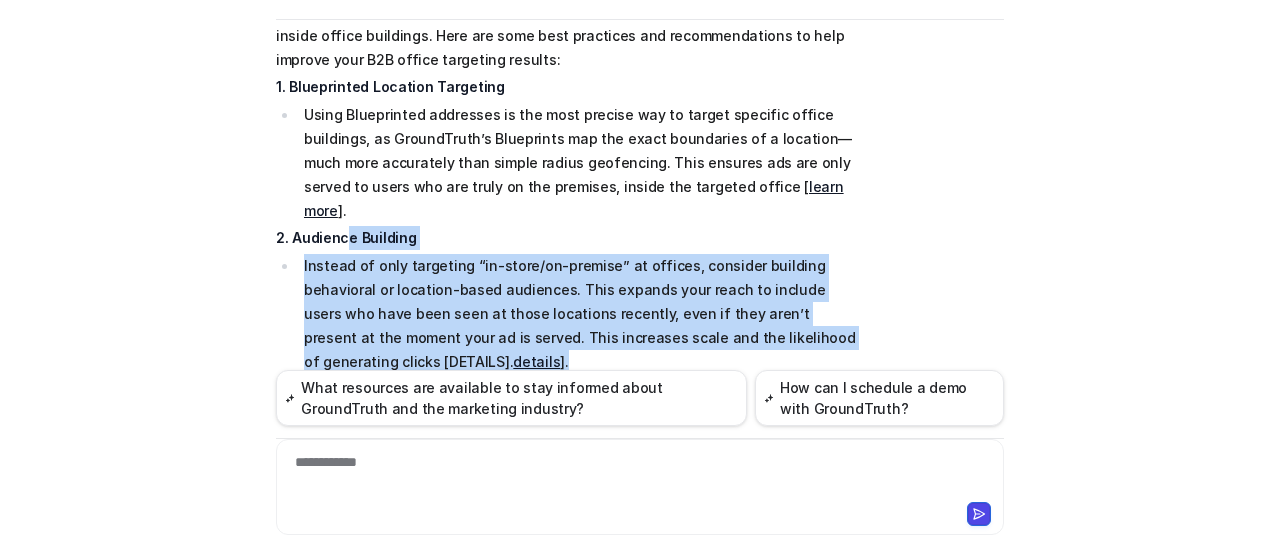 drag, startPoint x: 336, startPoint y: 196, endPoint x: 848, endPoint y: 333, distance: 530.01227 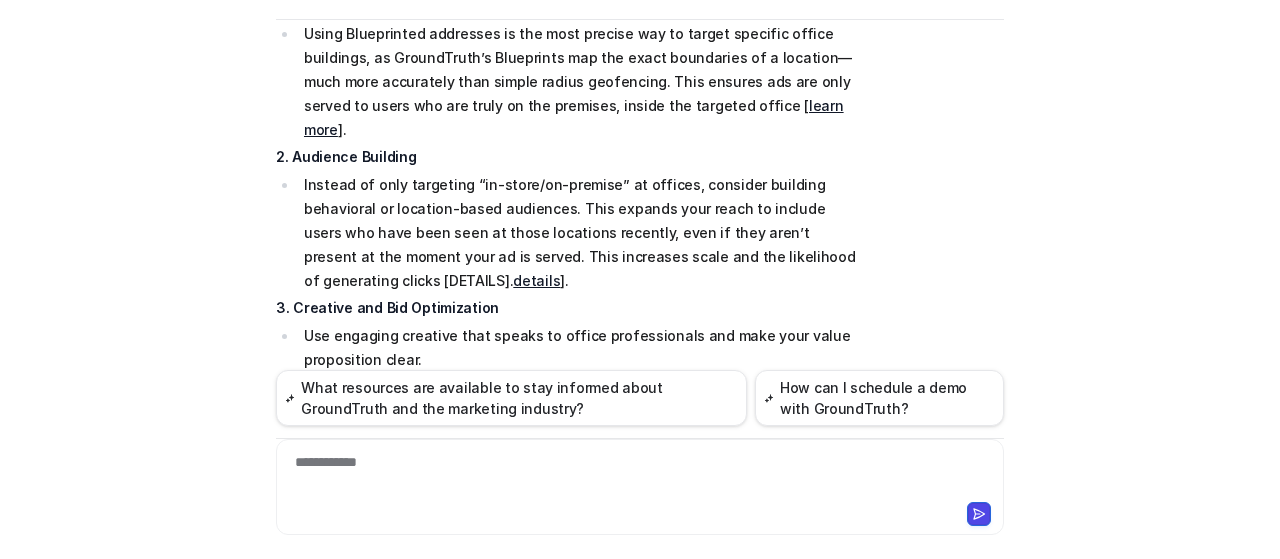 scroll, scrollTop: 1078, scrollLeft: 0, axis: vertical 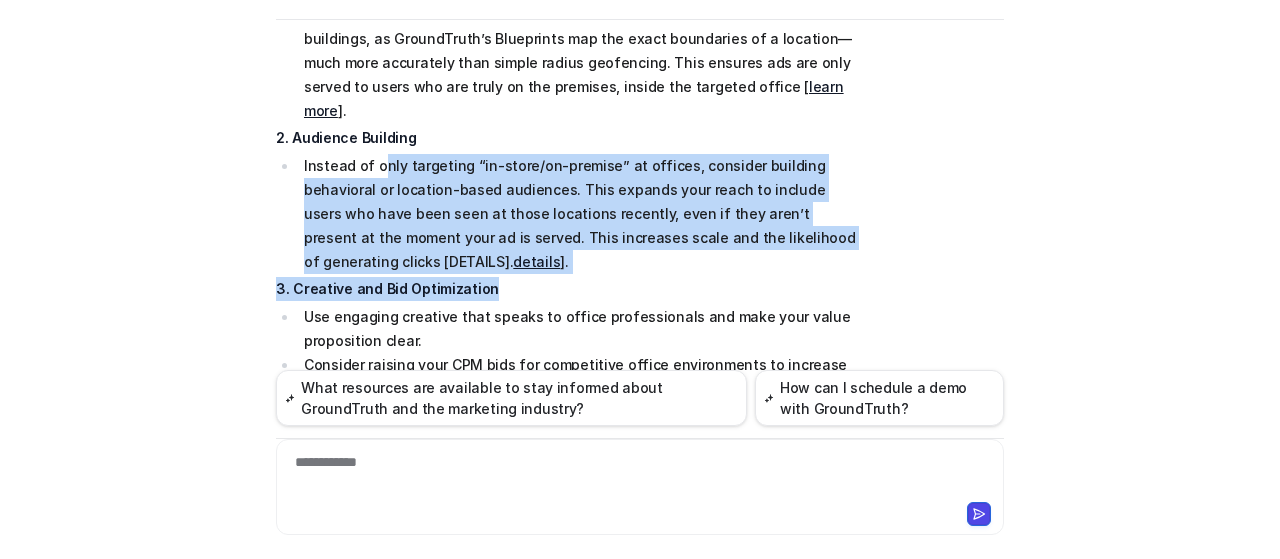 drag, startPoint x: 373, startPoint y: 117, endPoint x: 826, endPoint y: 202, distance: 460.90564 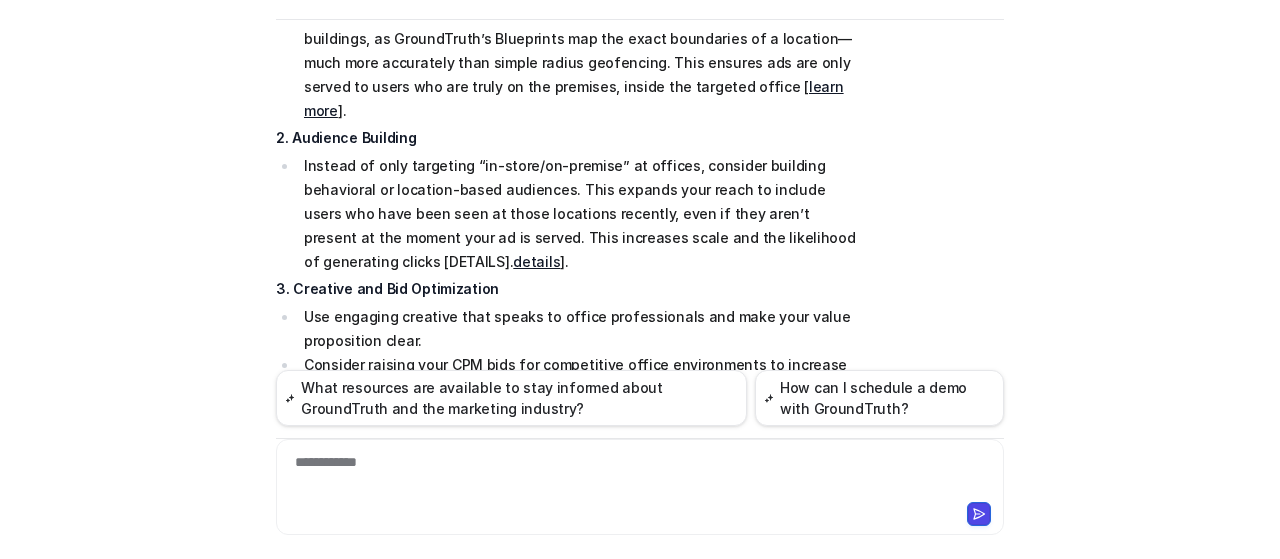 scroll, scrollTop: 1178, scrollLeft: 0, axis: vertical 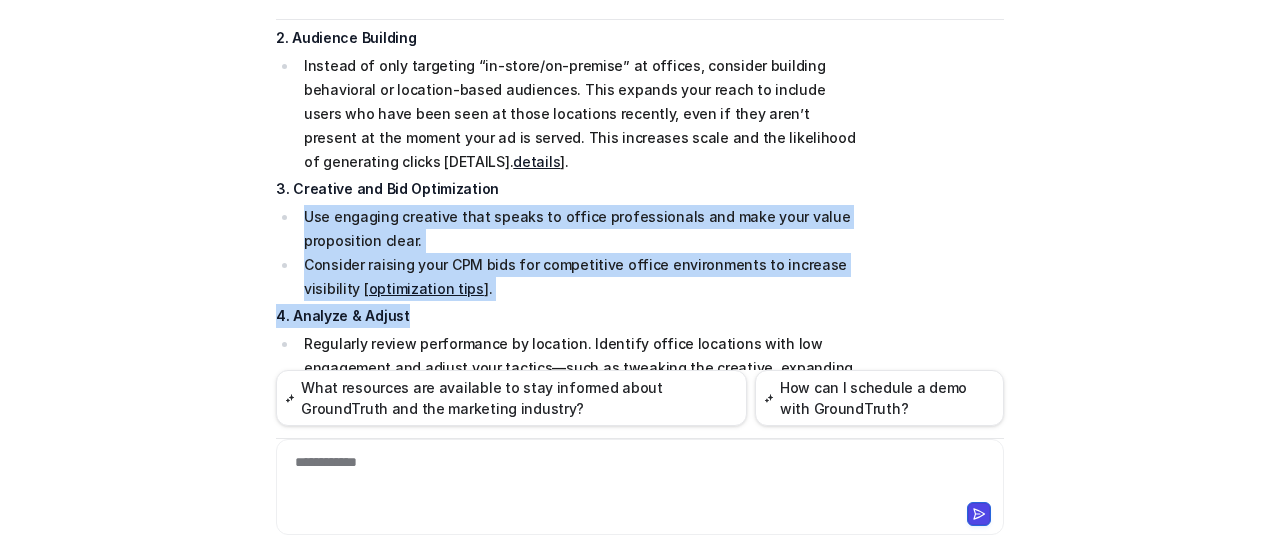 drag, startPoint x: 295, startPoint y: 139, endPoint x: 521, endPoint y: 232, distance: 244.387 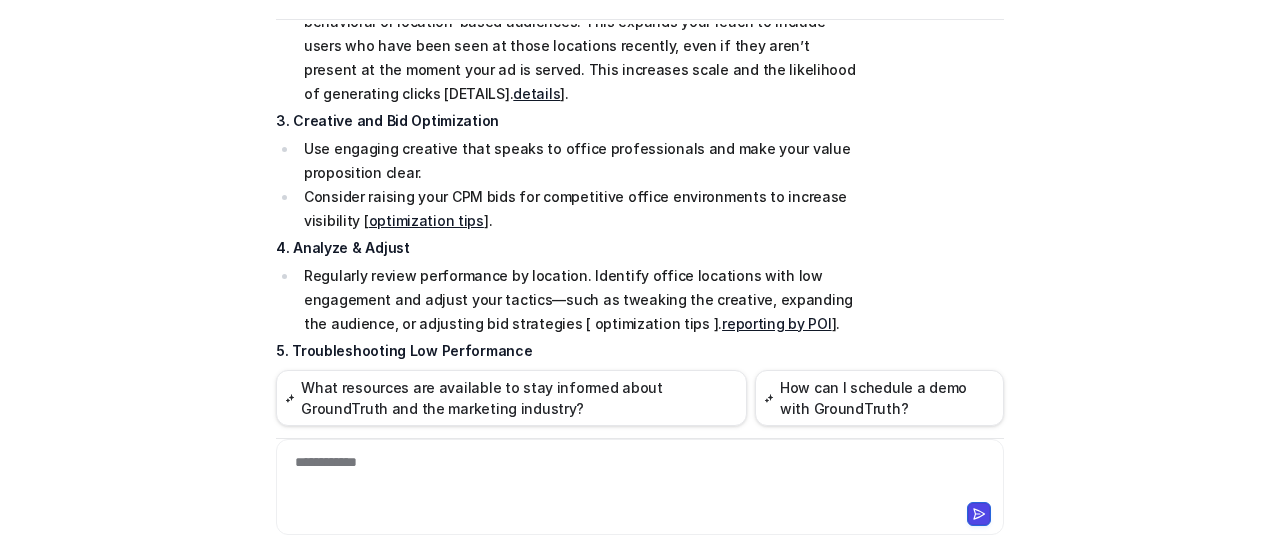 scroll, scrollTop: 1278, scrollLeft: 0, axis: vertical 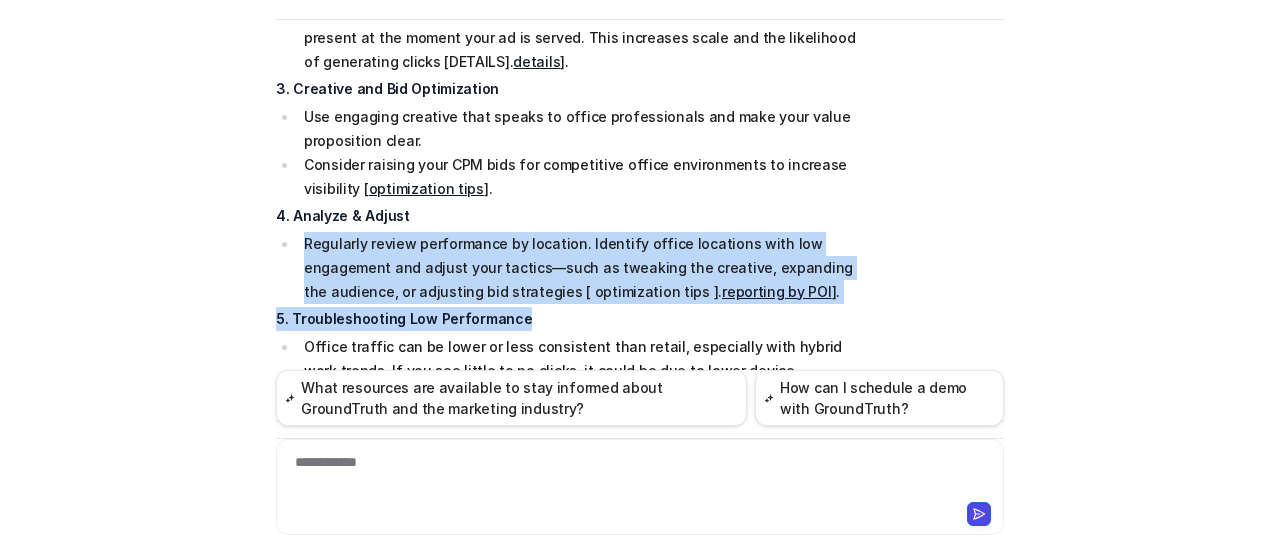 drag, startPoint x: 299, startPoint y: 166, endPoint x: 876, endPoint y: 239, distance: 581.59955 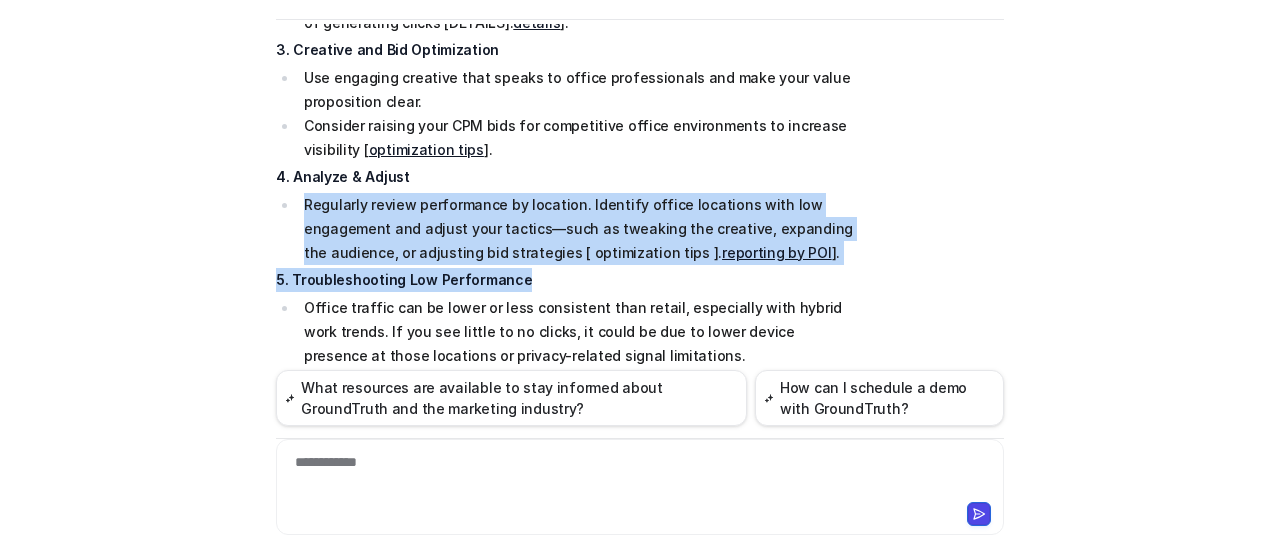 scroll, scrollTop: 1477, scrollLeft: 0, axis: vertical 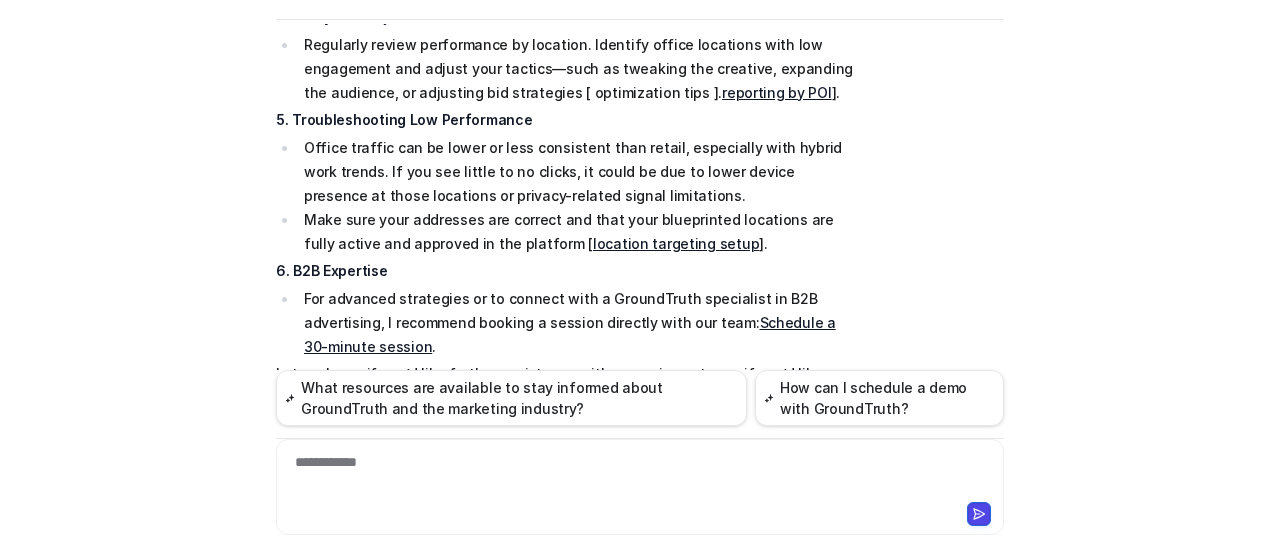 click on "Let me know if you’d like further assistance with campaign setup or if you’d like me to connect you with a GroundTruth B2B expert!" at bounding box center [568, 386] 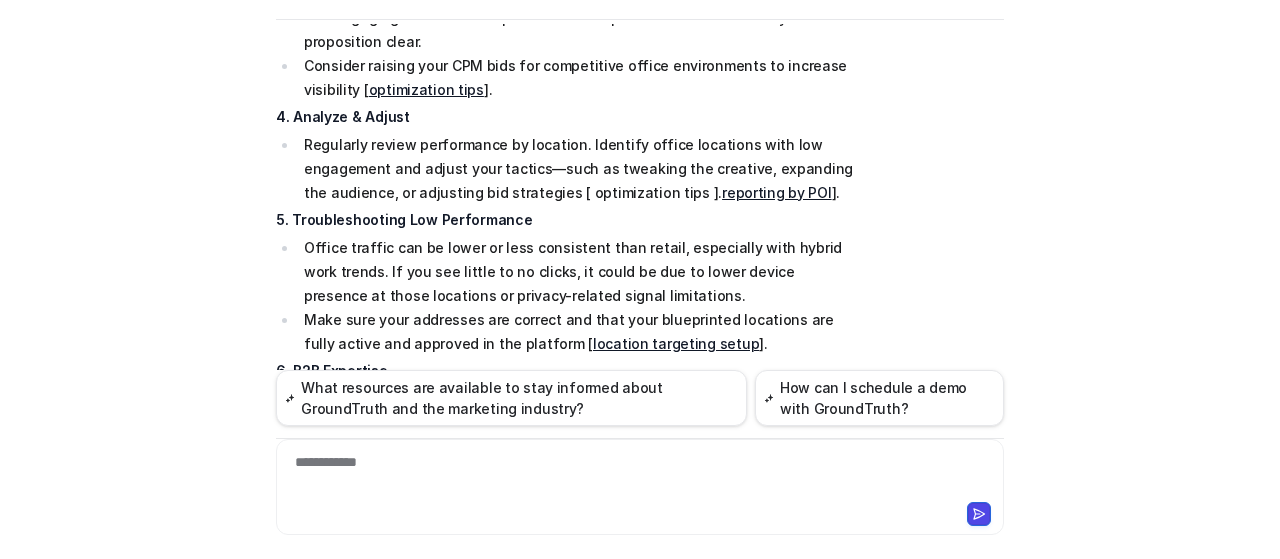 scroll, scrollTop: 1477, scrollLeft: 0, axis: vertical 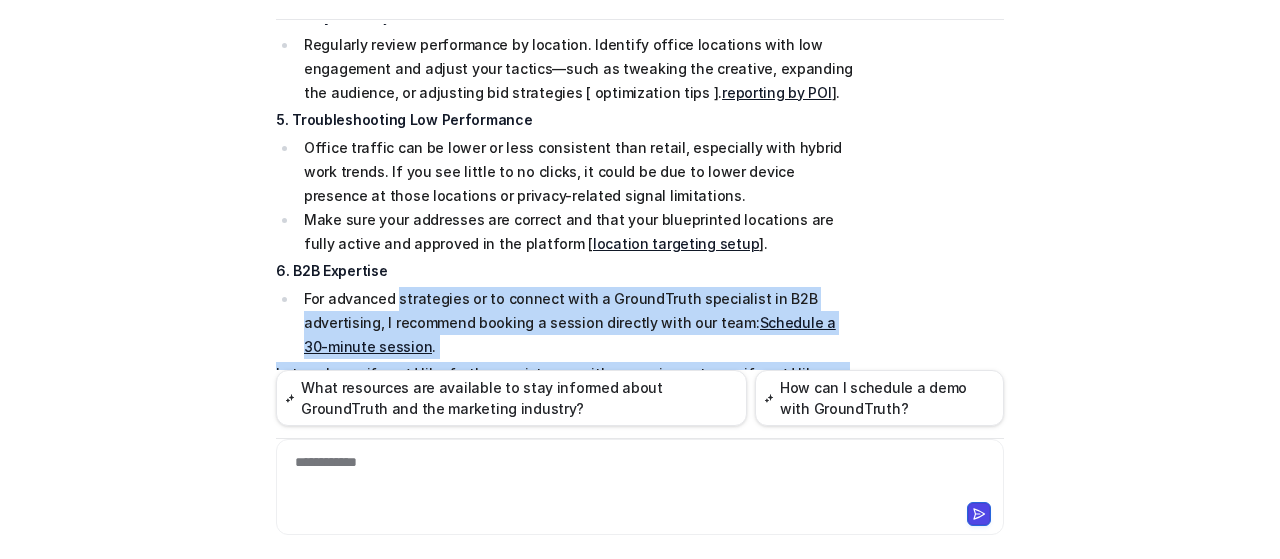 drag, startPoint x: 388, startPoint y: 227, endPoint x: 950, endPoint y: 281, distance: 564.5883 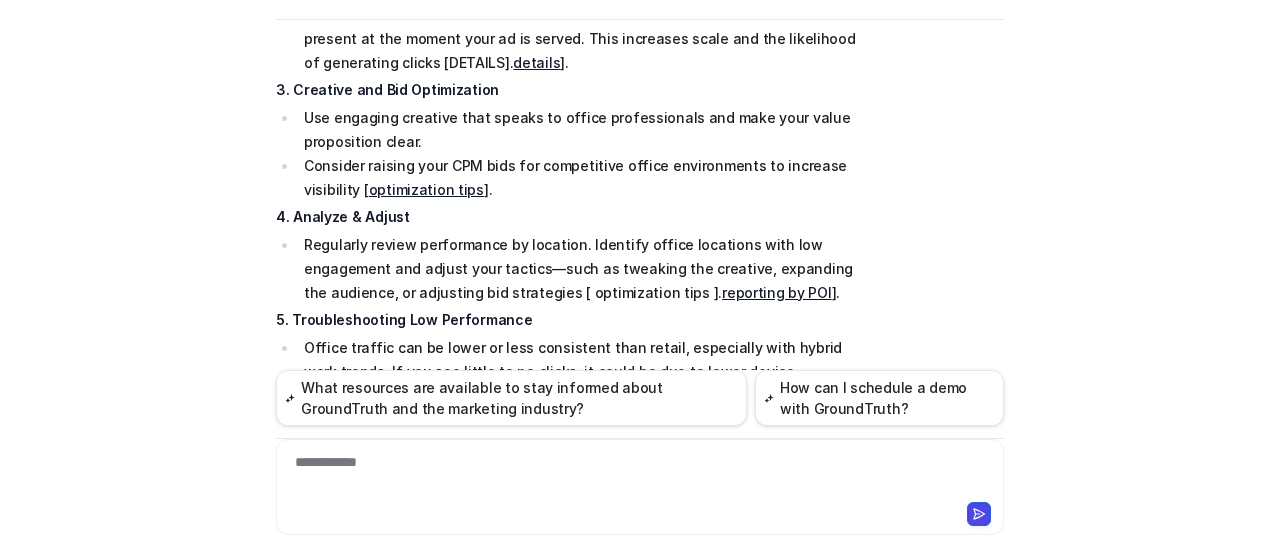 scroll, scrollTop: 1377, scrollLeft: 0, axis: vertical 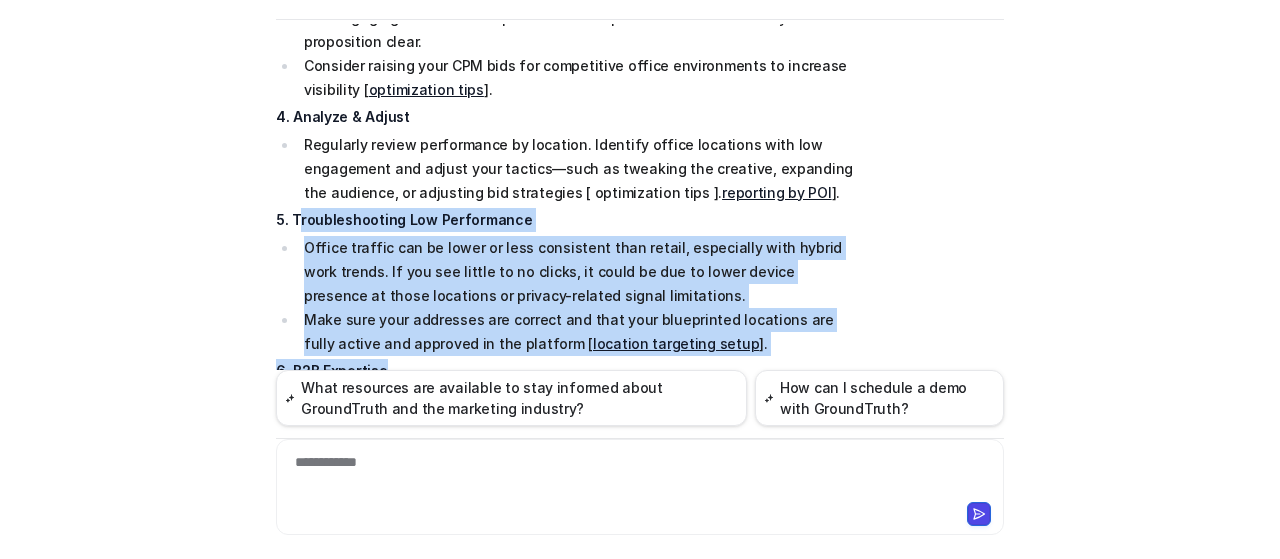 drag, startPoint x: 292, startPoint y: 143, endPoint x: 754, endPoint y: 289, distance: 484.5204 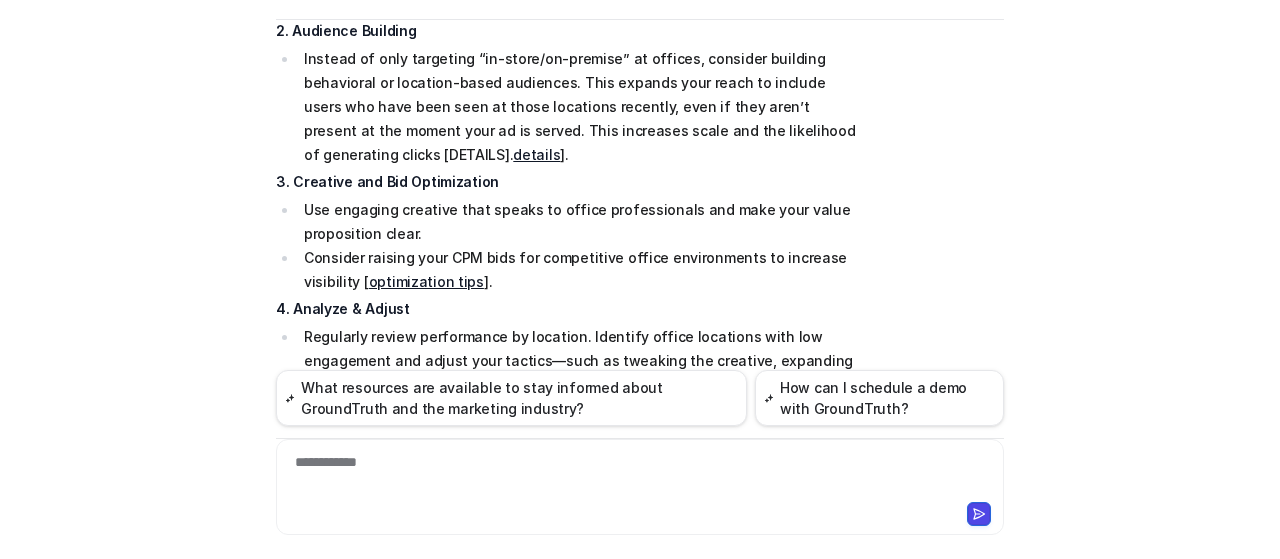 scroll, scrollTop: 1177, scrollLeft: 0, axis: vertical 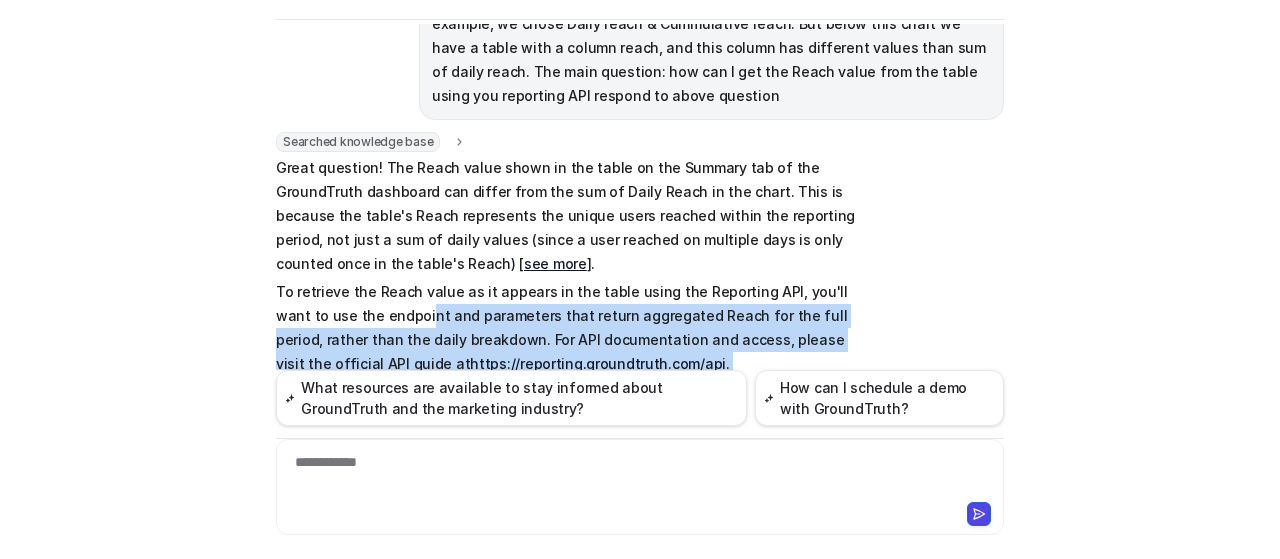 drag, startPoint x: 700, startPoint y: 319, endPoint x: 362, endPoint y: 326, distance: 338.07248 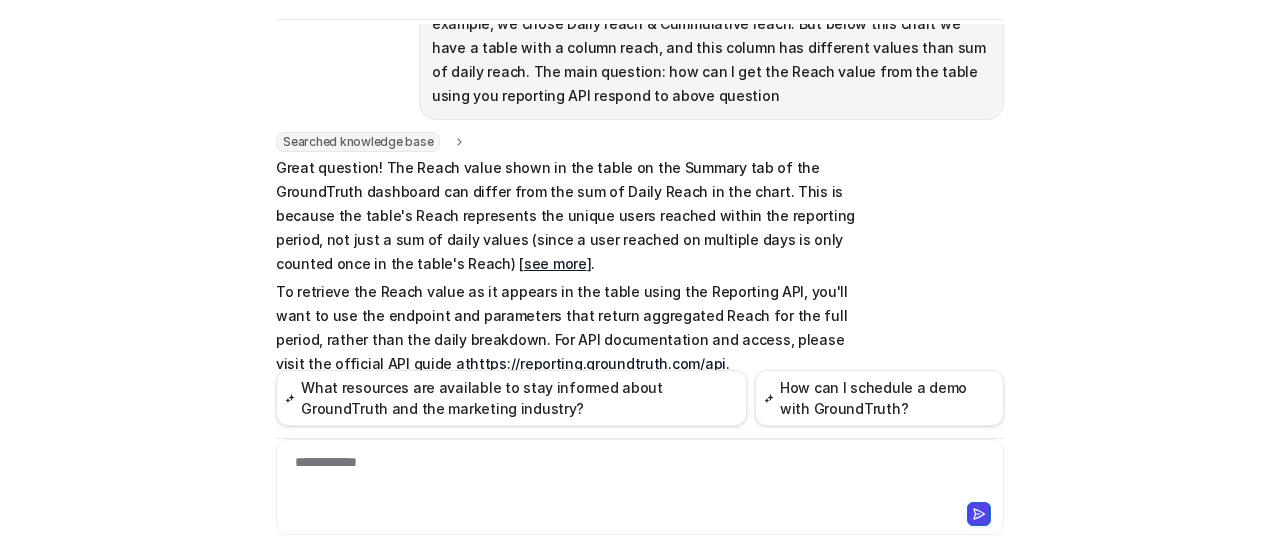 click on "C Custom Knowledge Powered by  eesel Reset Chat 👋 Hi! How can I help you today?
On GroundTruth dashboard on Summary tab you can chose metrics for chart, for example, we chose Daily reach & Cummulative reach. But below this chart we have a table with a column reach, and this column has different values than sum of daily reach. The main question: how can I get the Reach value from the table using you reporting API
respond to above question
Searched knowledge base search_queries :  "Summary tab metrics chart Daily reach Cumulative reach table column reach difference,How Reach value in table calculated GroundTruth dashboard,How to get Reach value from table via reporting API GroundTruth,reporting API get Reach value for table not chart" see more ].
https://reporting.[REDACTED].com/api .
If you notice ongoing discrepancies or need help structuring the exact API call, let me know your reporting needs, and I can escalate this for further assistance!
Copy Helpful Not helpful
search_queries :" at bounding box center (640, 279) 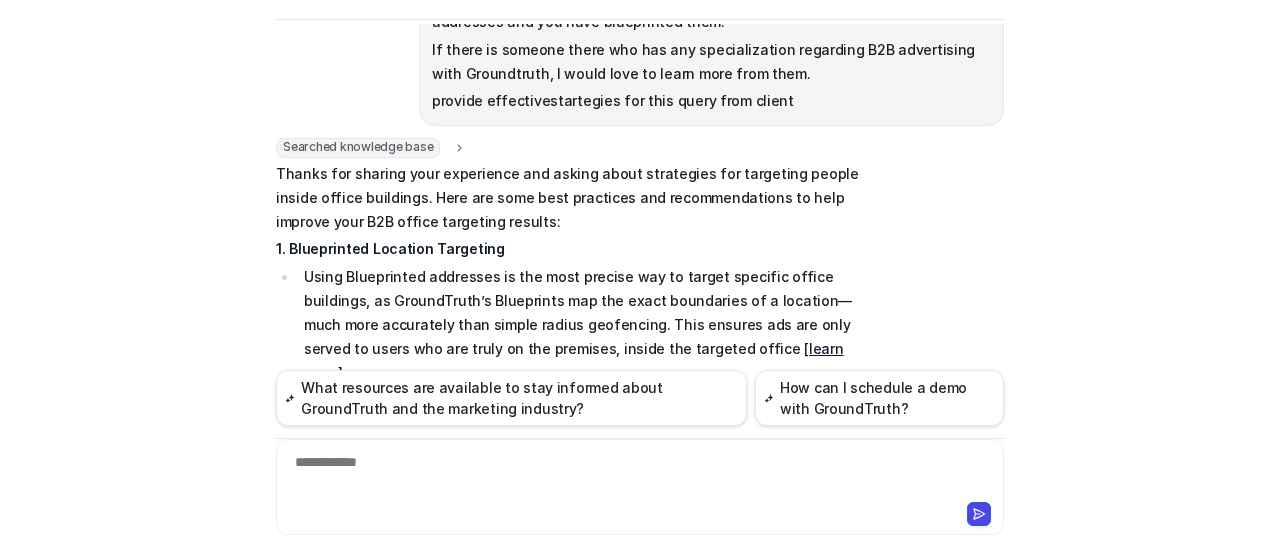 scroll, scrollTop: 916, scrollLeft: 0, axis: vertical 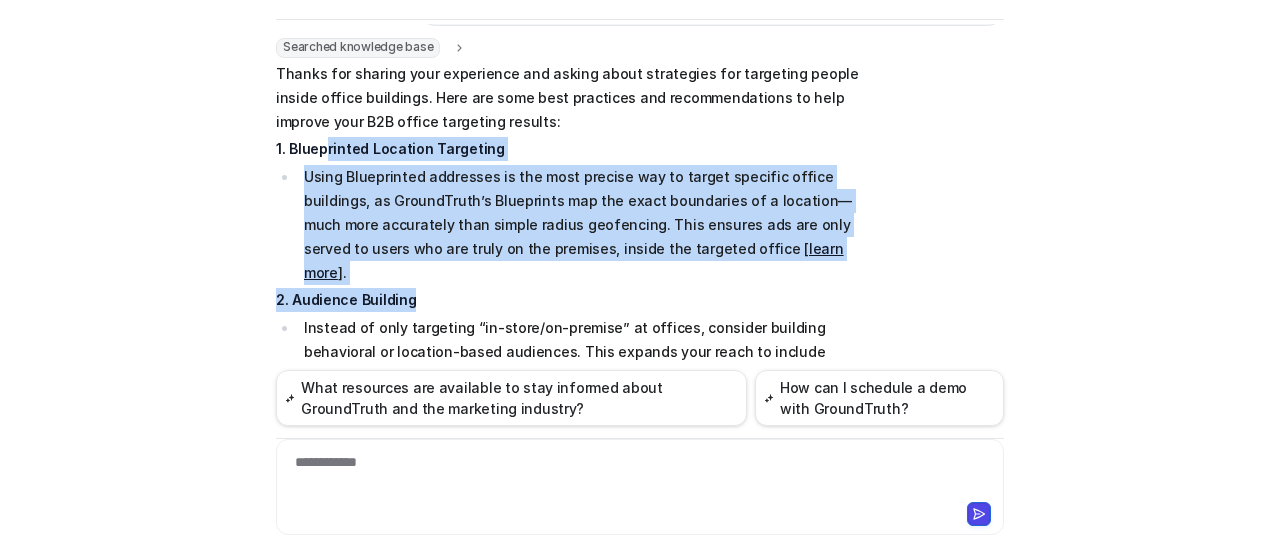 drag, startPoint x: 320, startPoint y: 115, endPoint x: 877, endPoint y: 243, distance: 571.5181 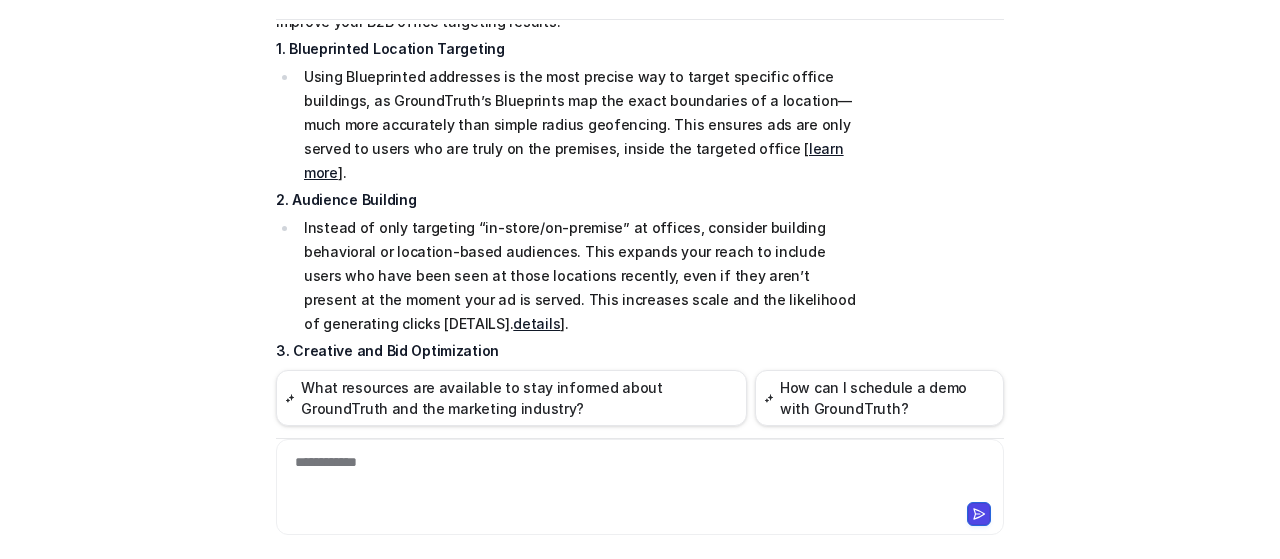 scroll, scrollTop: 1116, scrollLeft: 0, axis: vertical 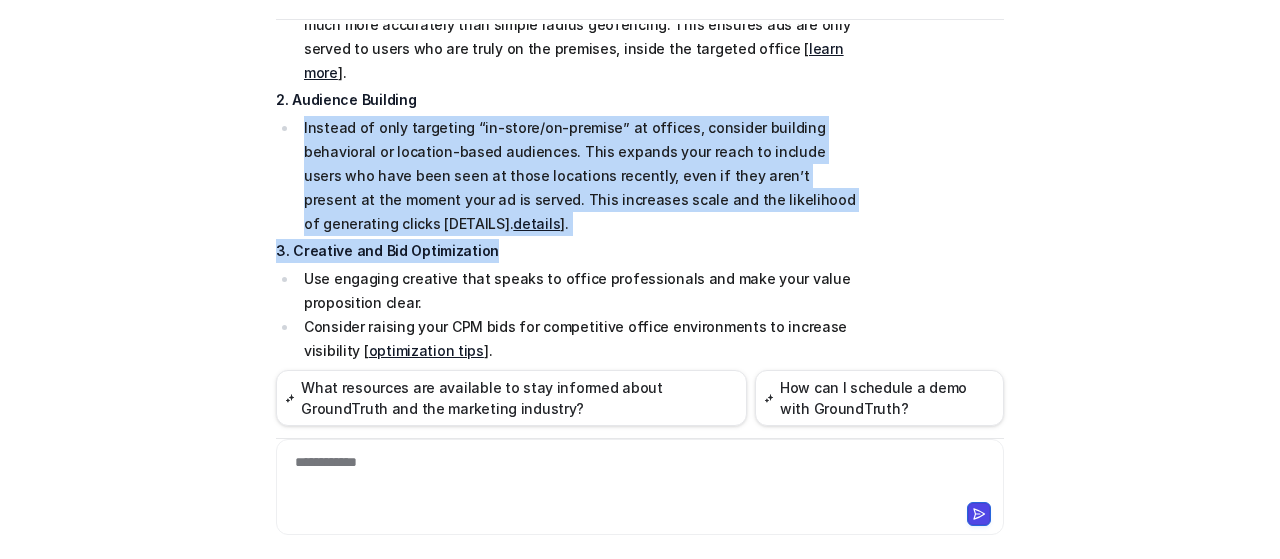 drag, startPoint x: 291, startPoint y: 75, endPoint x: 862, endPoint y: 177, distance: 580.0388 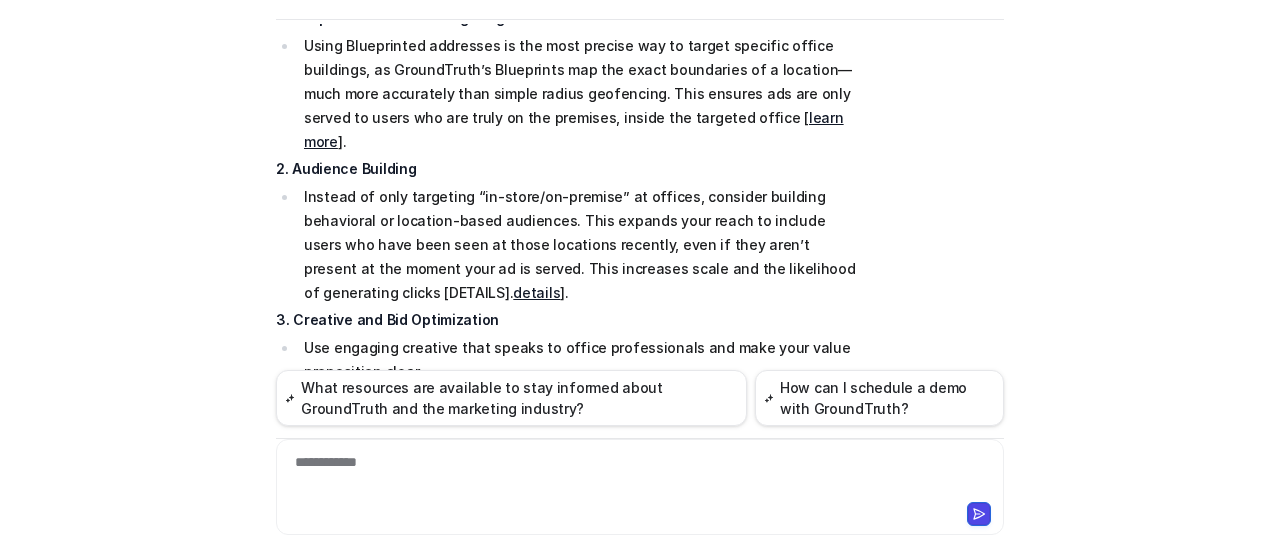 scroll, scrollTop: 1016, scrollLeft: 0, axis: vertical 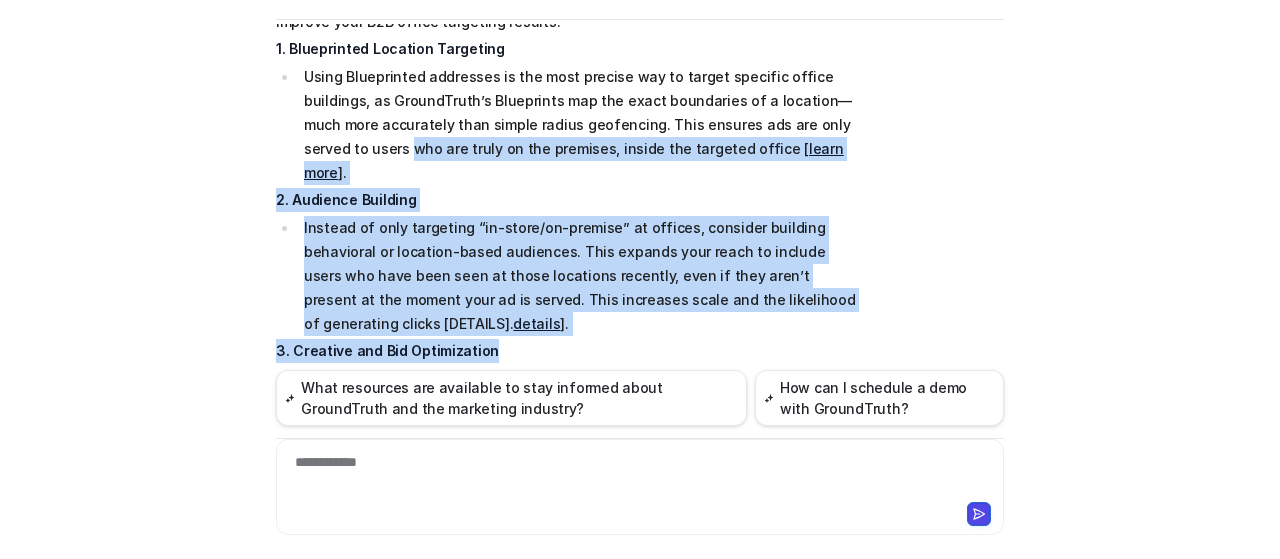 drag, startPoint x: 868, startPoint y: 265, endPoint x: 298, endPoint y: 114, distance: 589.66174 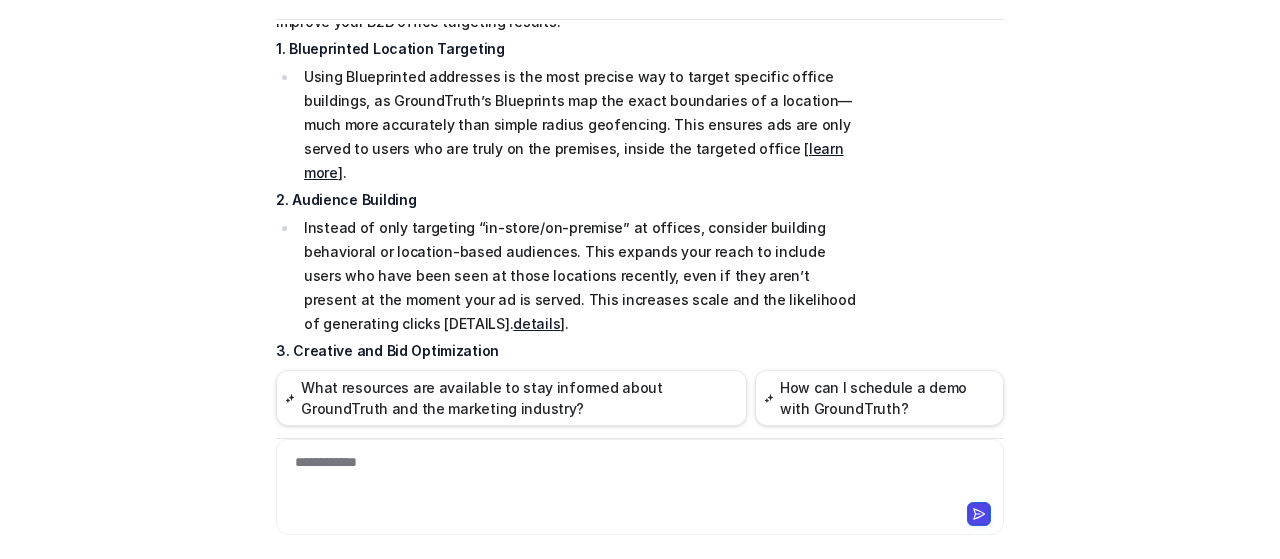 scroll, scrollTop: 1116, scrollLeft: 0, axis: vertical 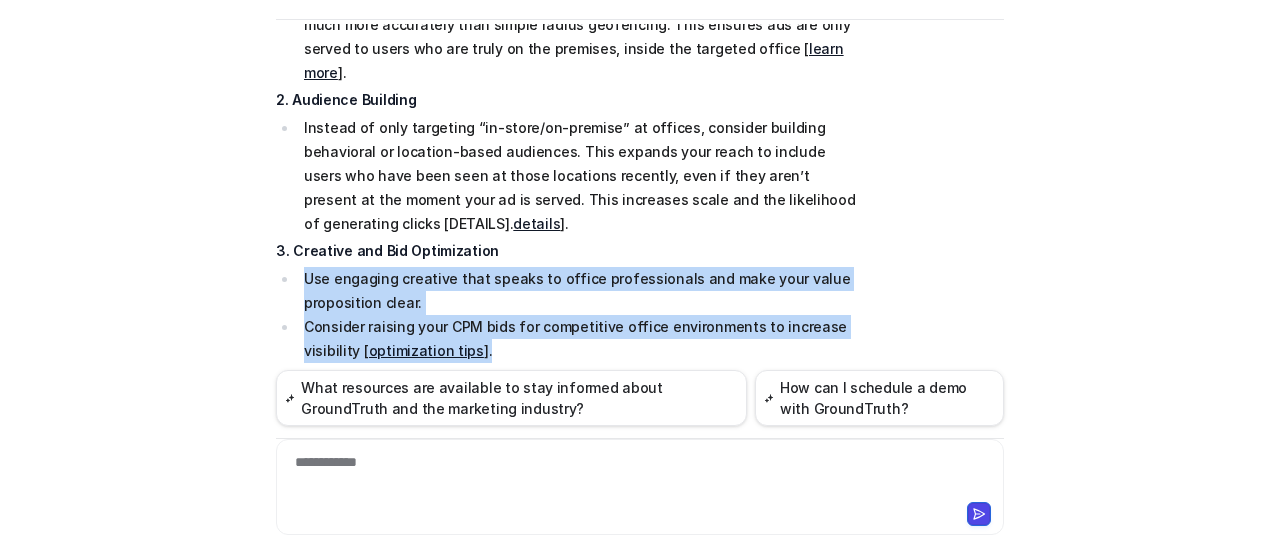 drag, startPoint x: 292, startPoint y: 199, endPoint x: 500, endPoint y: 281, distance: 223.57996 